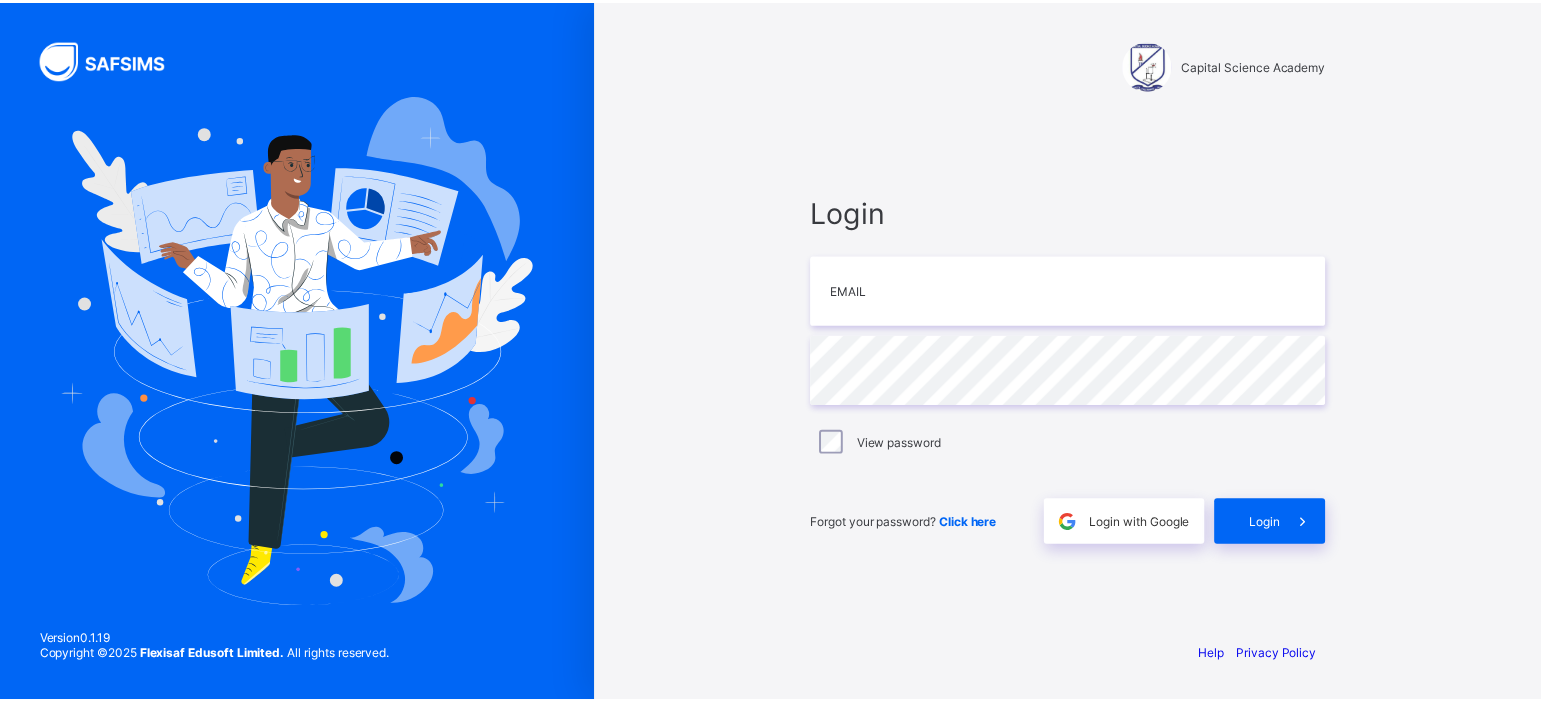 scroll, scrollTop: 0, scrollLeft: 0, axis: both 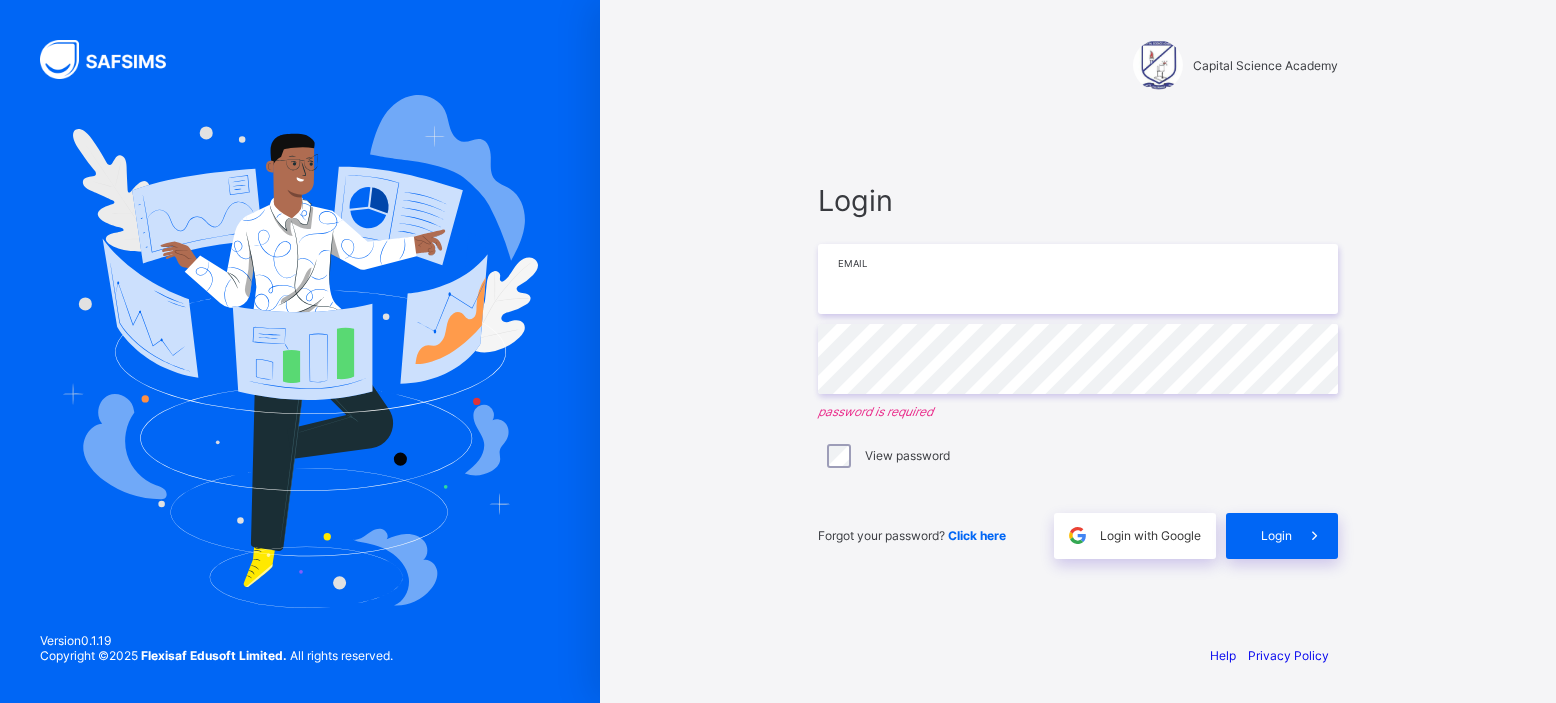 click at bounding box center (1078, 279) 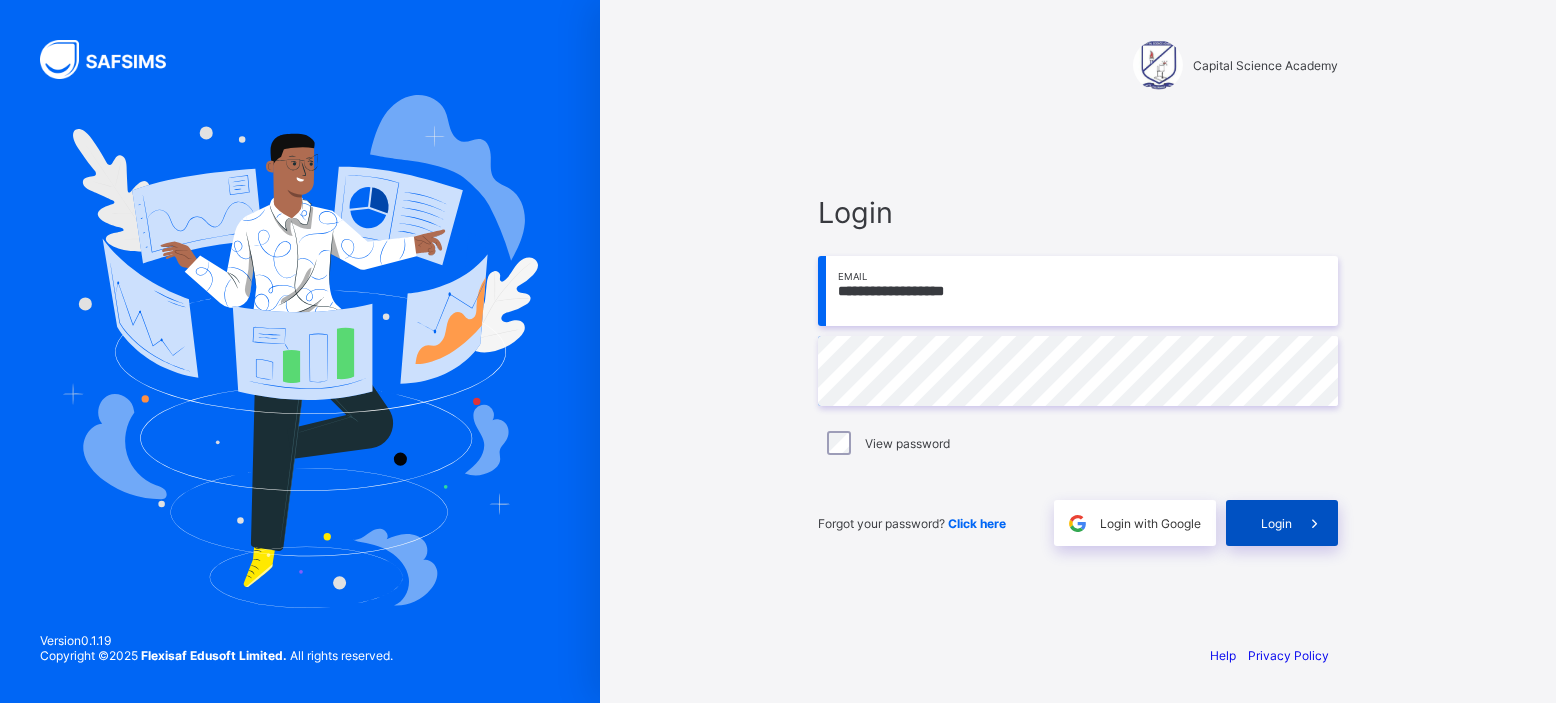 click at bounding box center (1315, 523) 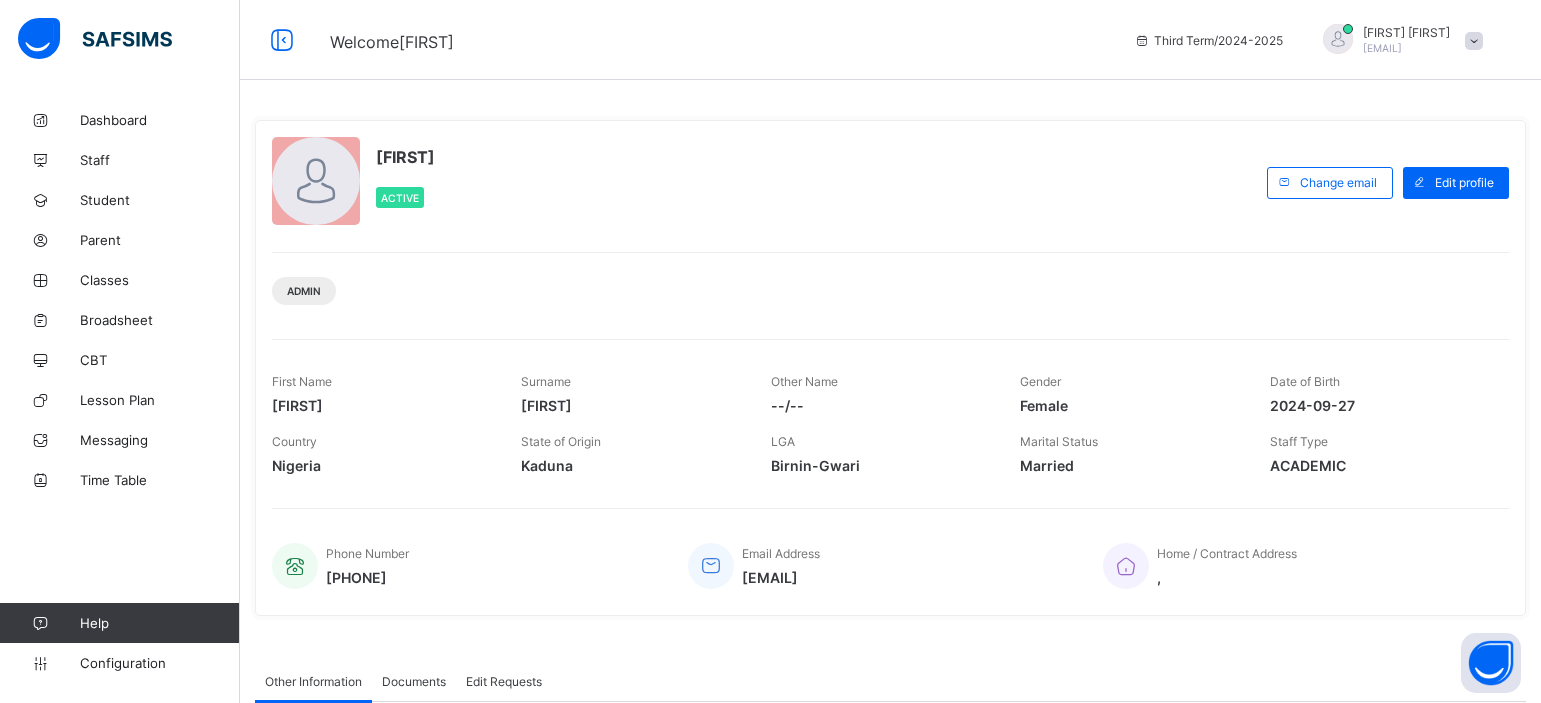 scroll, scrollTop: 335, scrollLeft: 0, axis: vertical 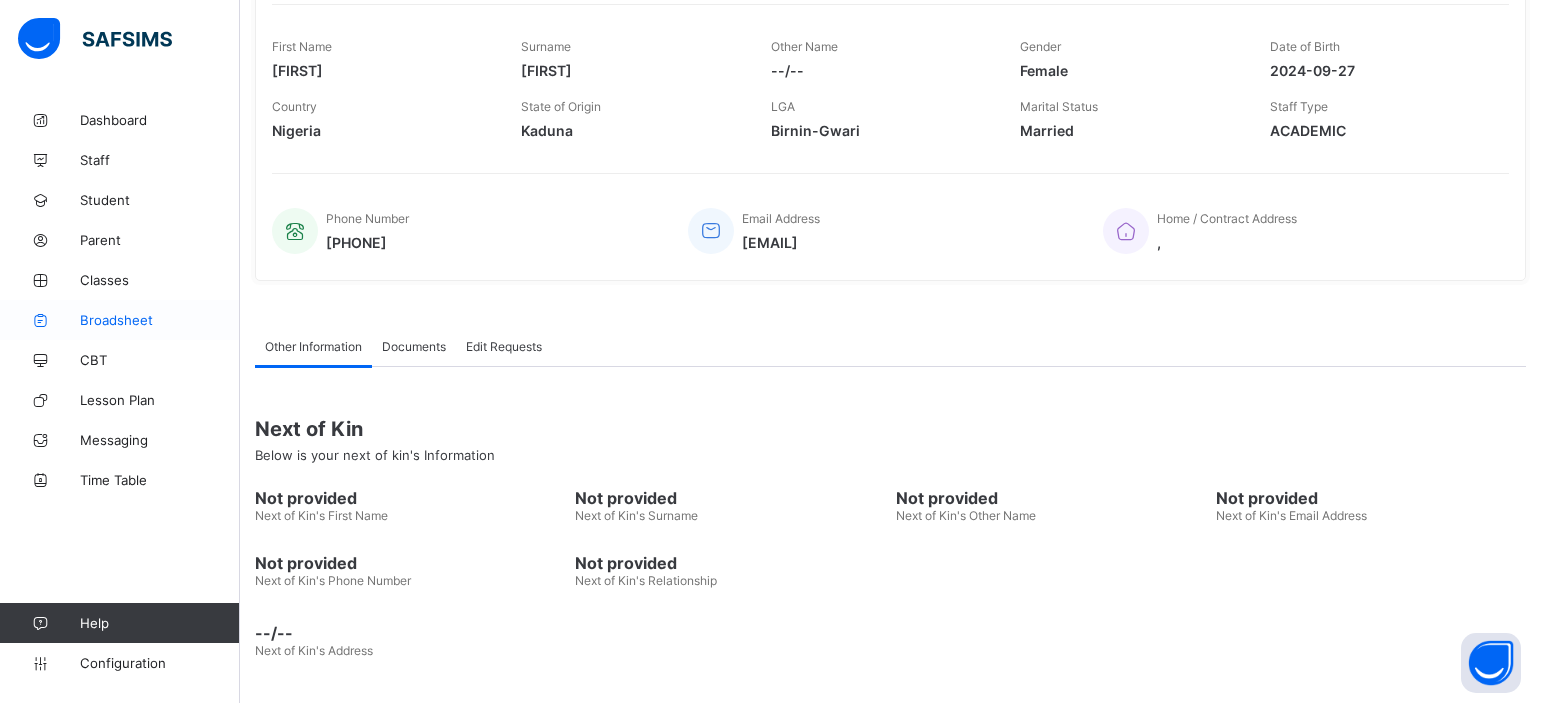 click on "Broadsheet" at bounding box center [160, 320] 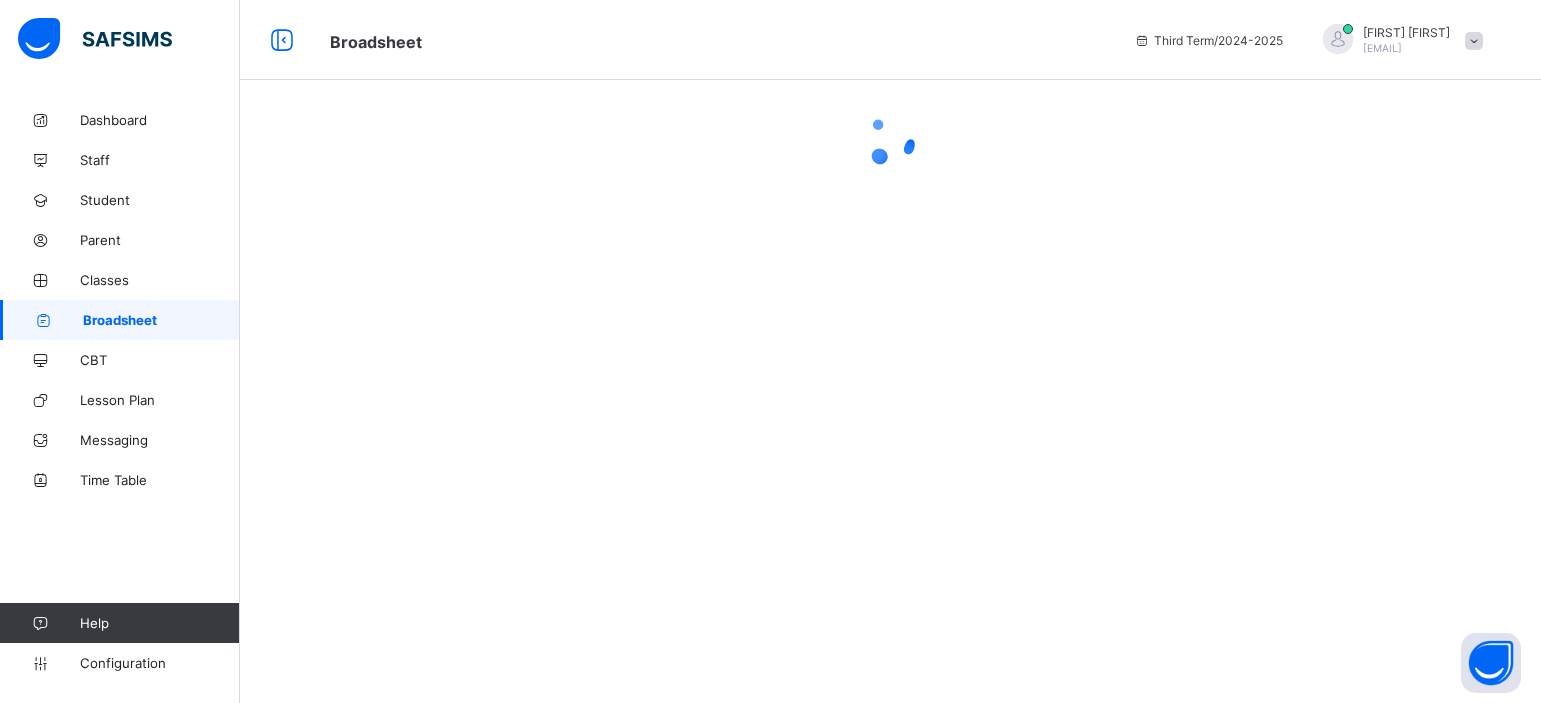 scroll, scrollTop: 0, scrollLeft: 0, axis: both 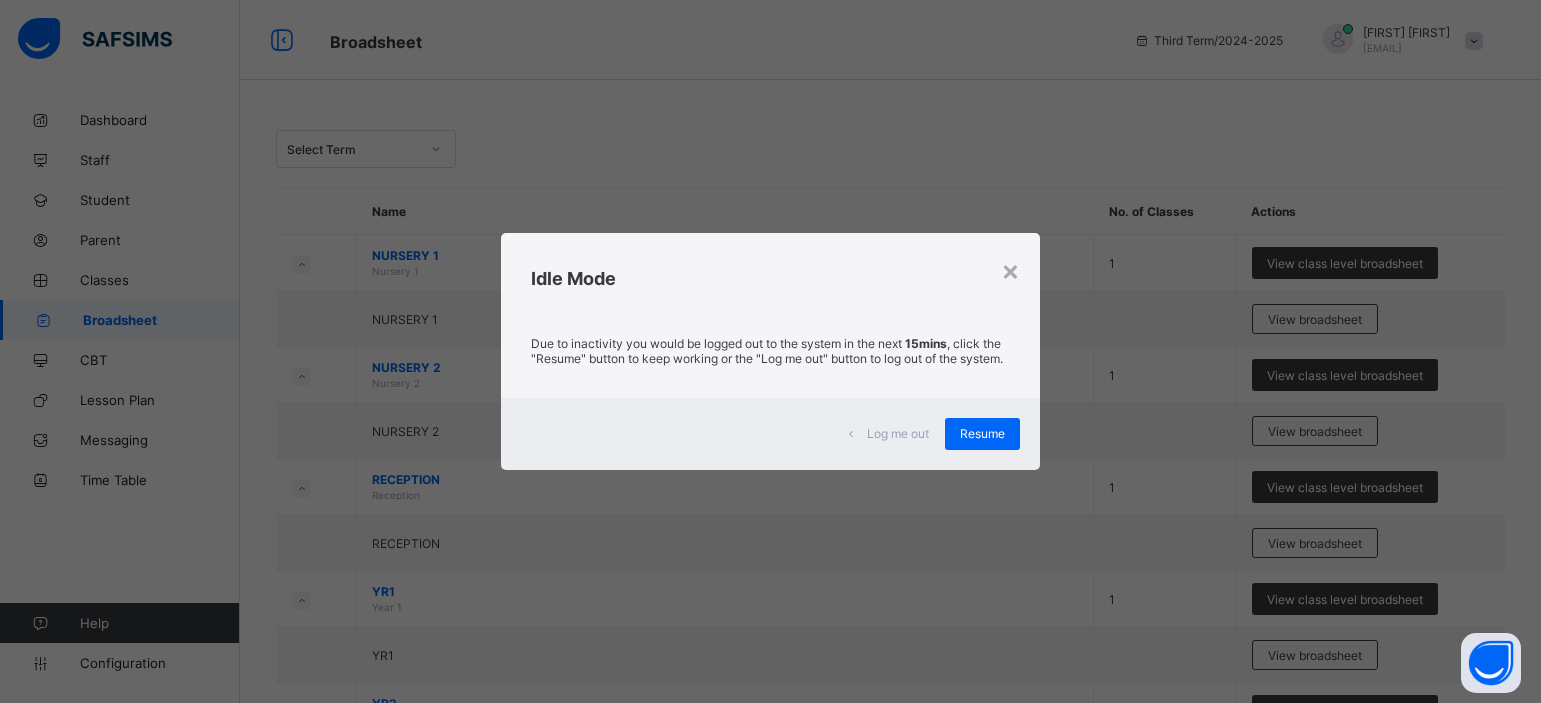 click on "× Idle Mode Due to inactivity you would be logged out to the system in the next   15mins , click the "Resume" button to keep working or the "Log me out" button to log out of the system. Log me out Resume" at bounding box center (770, 351) 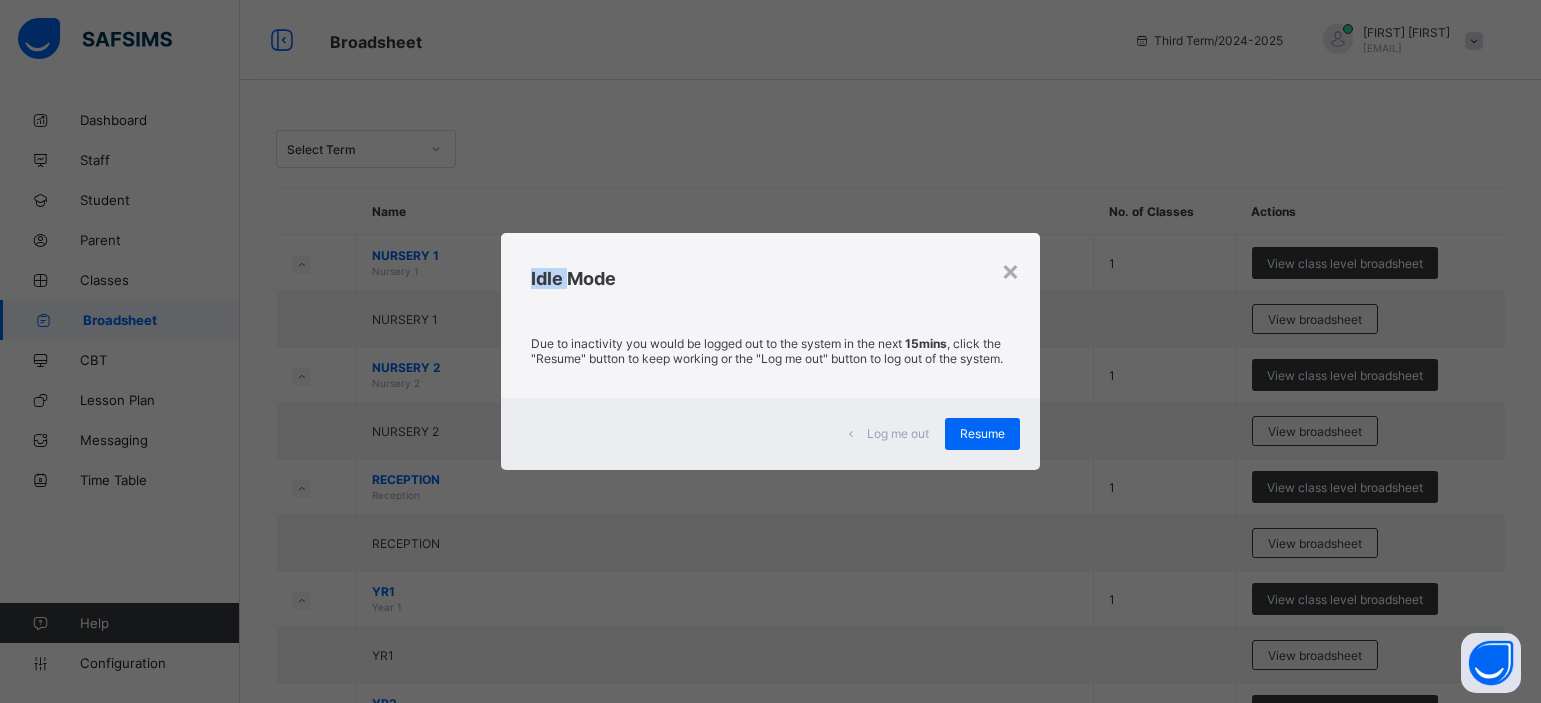 click on "× Idle Mode Due to inactivity you would be logged out to the system in the next   15mins , click the "Resume" button to keep working or the "Log me out" button to log out of the system. Log me out Resume" at bounding box center [770, 351] 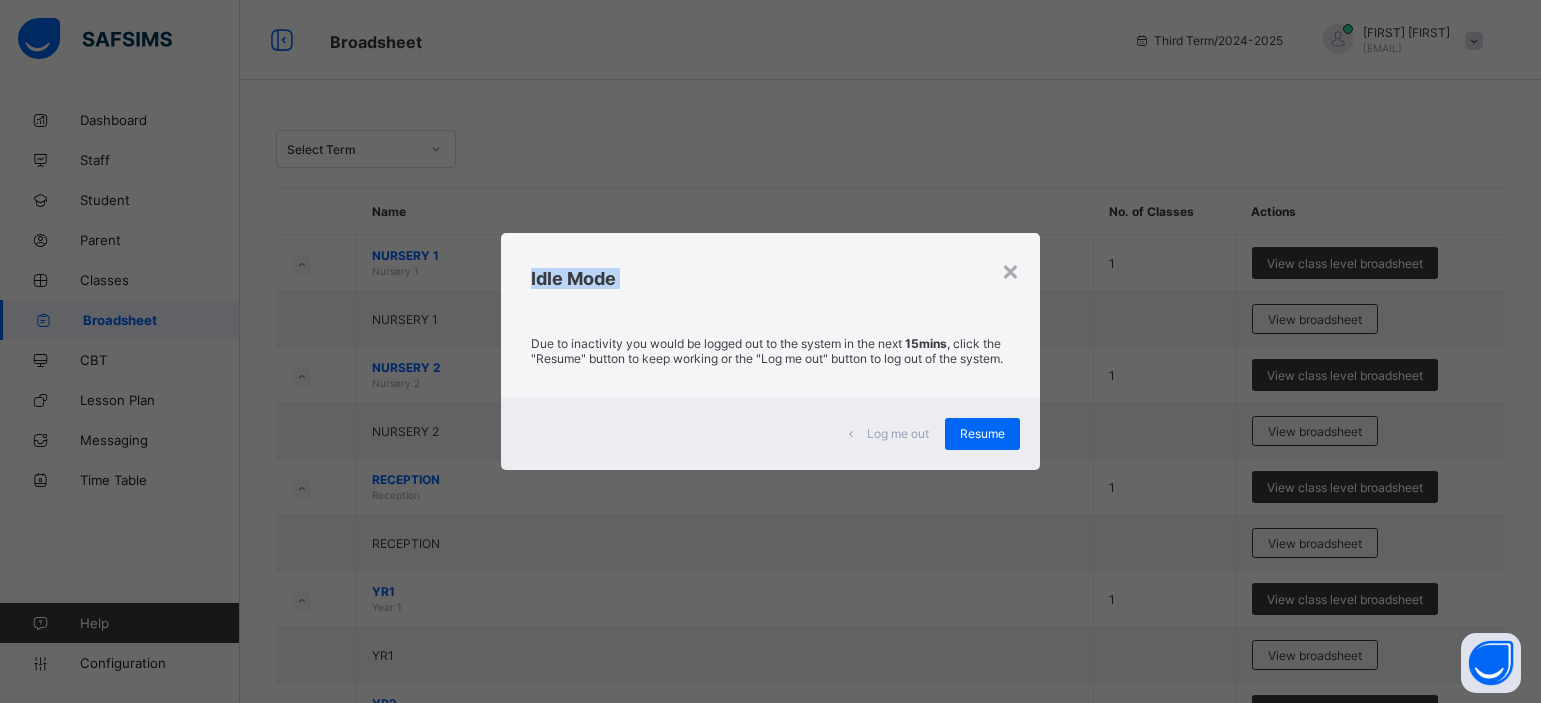 click on "× Idle Mode Due to inactivity you would be logged out to the system in the next   15mins , click the "Resume" button to keep working or the "Log me out" button to log out of the system. Log me out Resume" at bounding box center (770, 351) 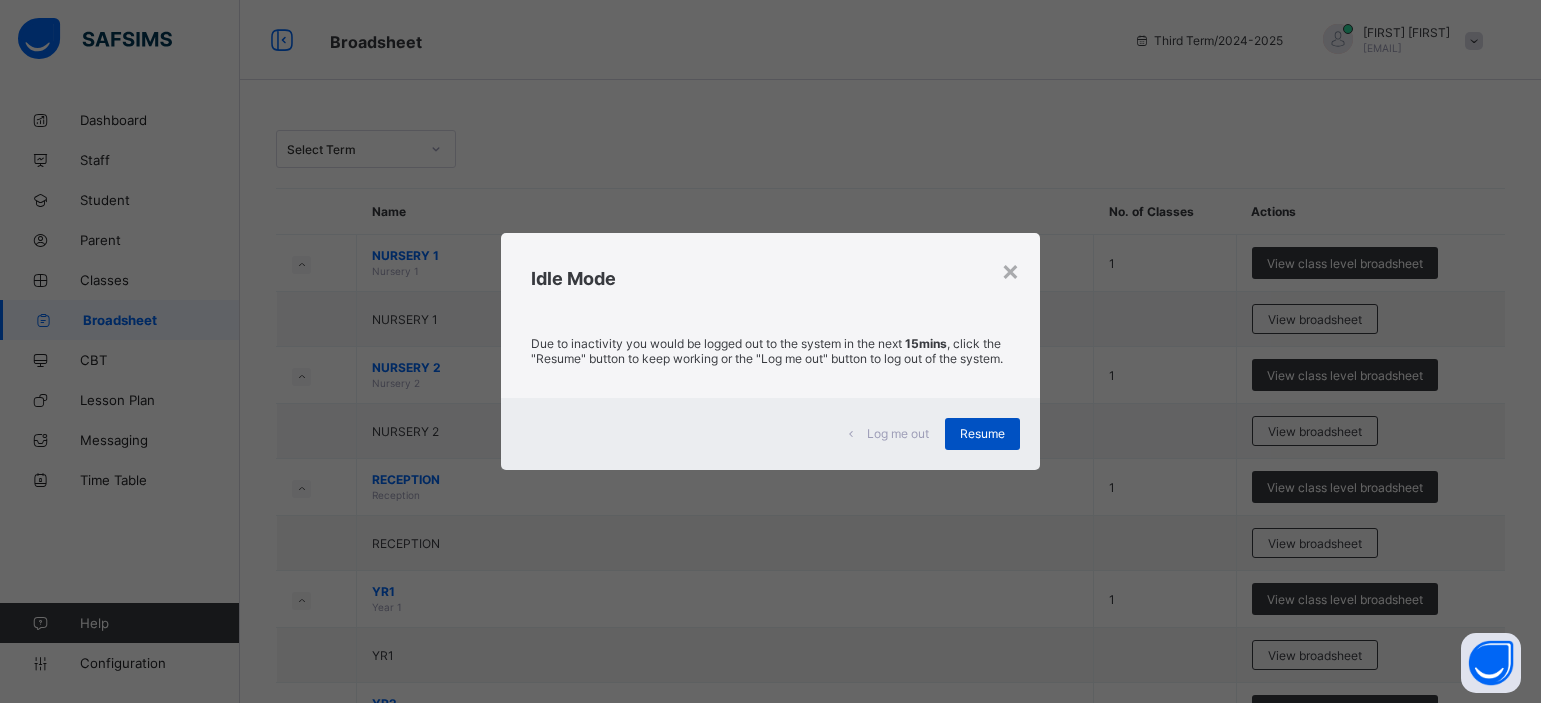 click on "Resume" at bounding box center (982, 433) 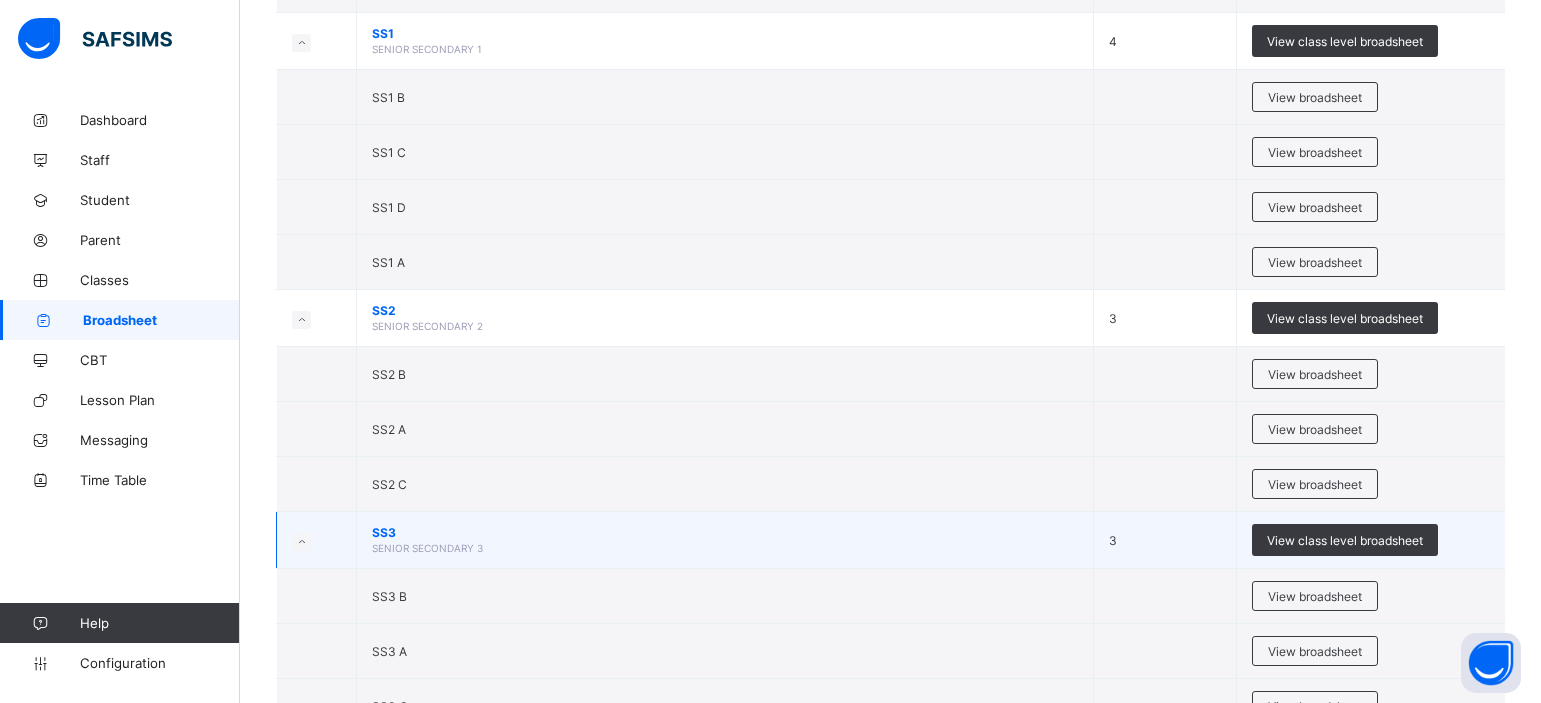 scroll, scrollTop: 1810, scrollLeft: 0, axis: vertical 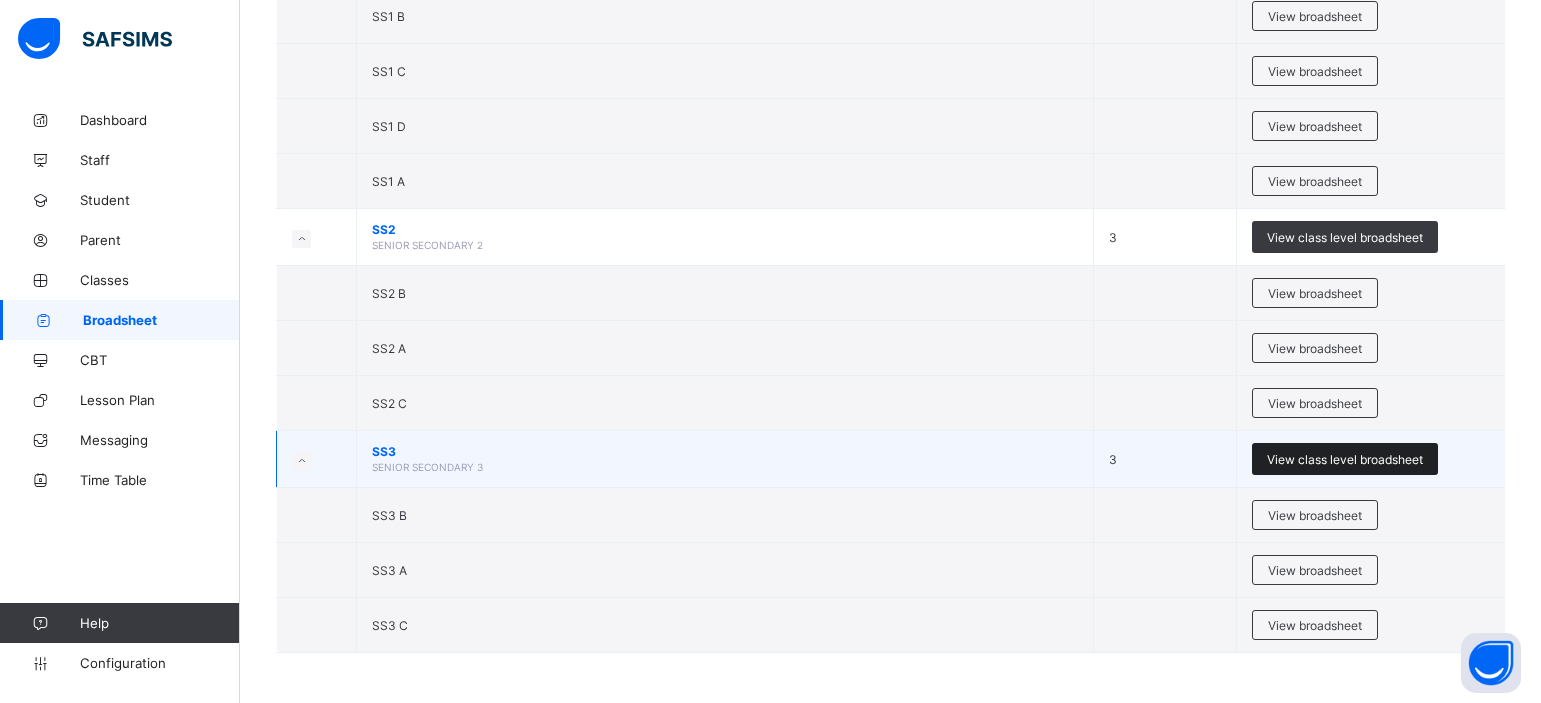 click on "View class level broadsheet" at bounding box center (1345, 459) 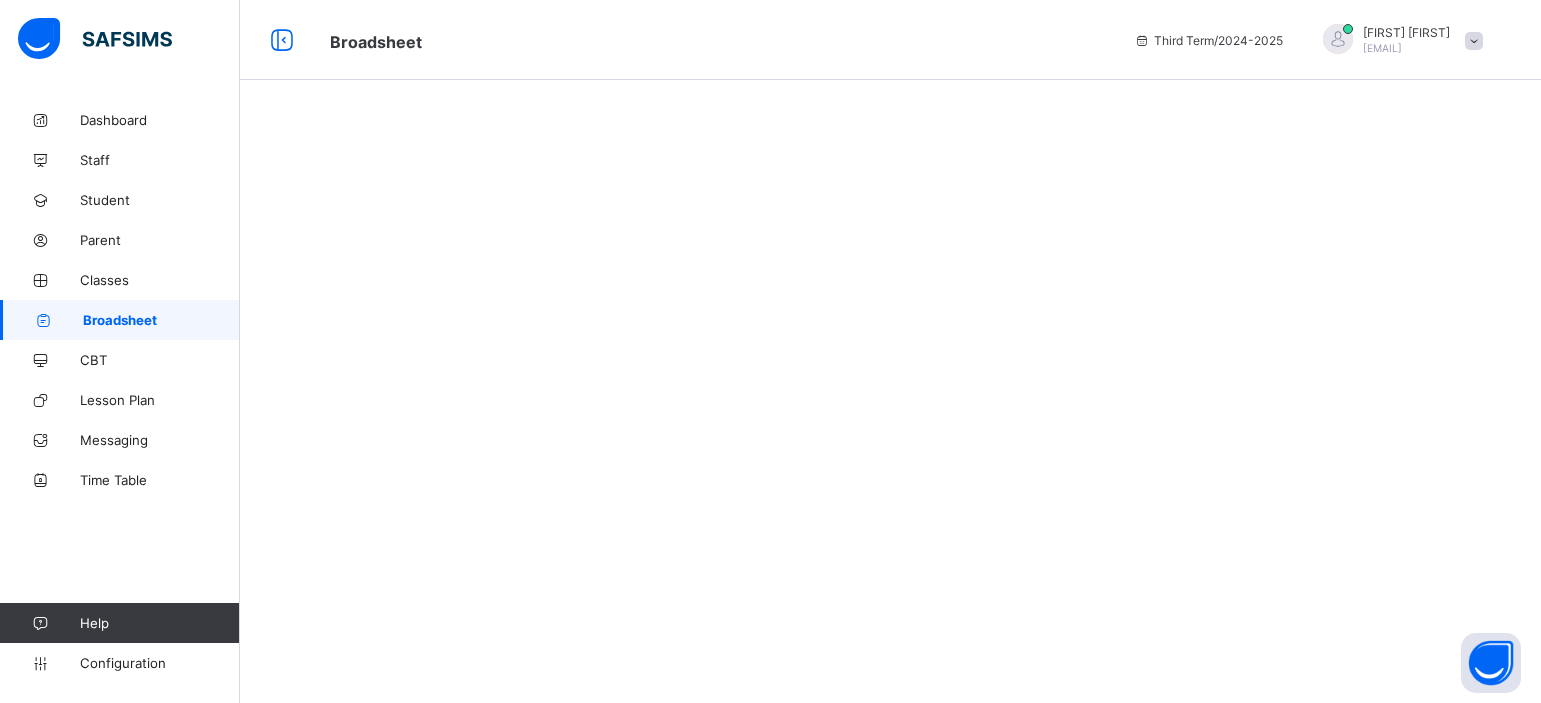 scroll, scrollTop: 0, scrollLeft: 0, axis: both 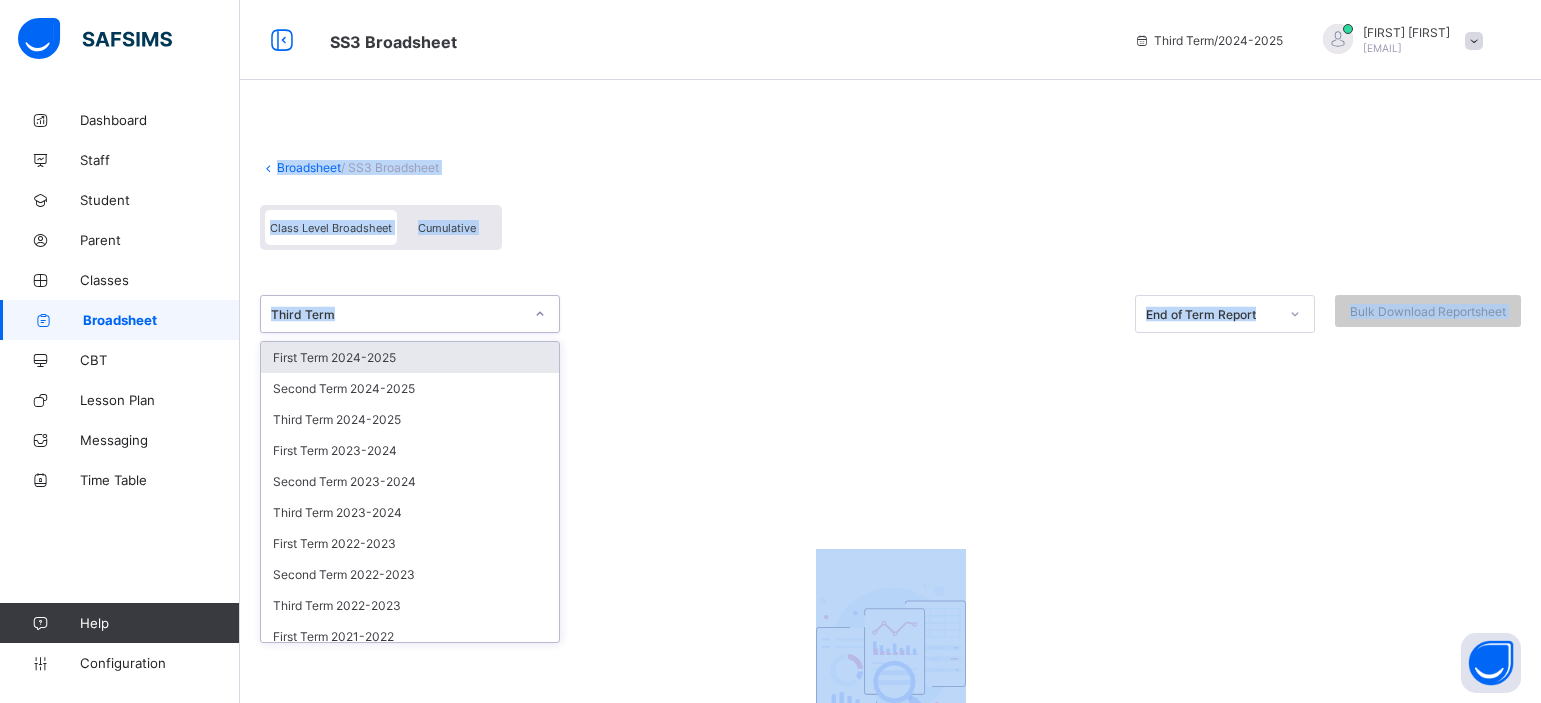 click 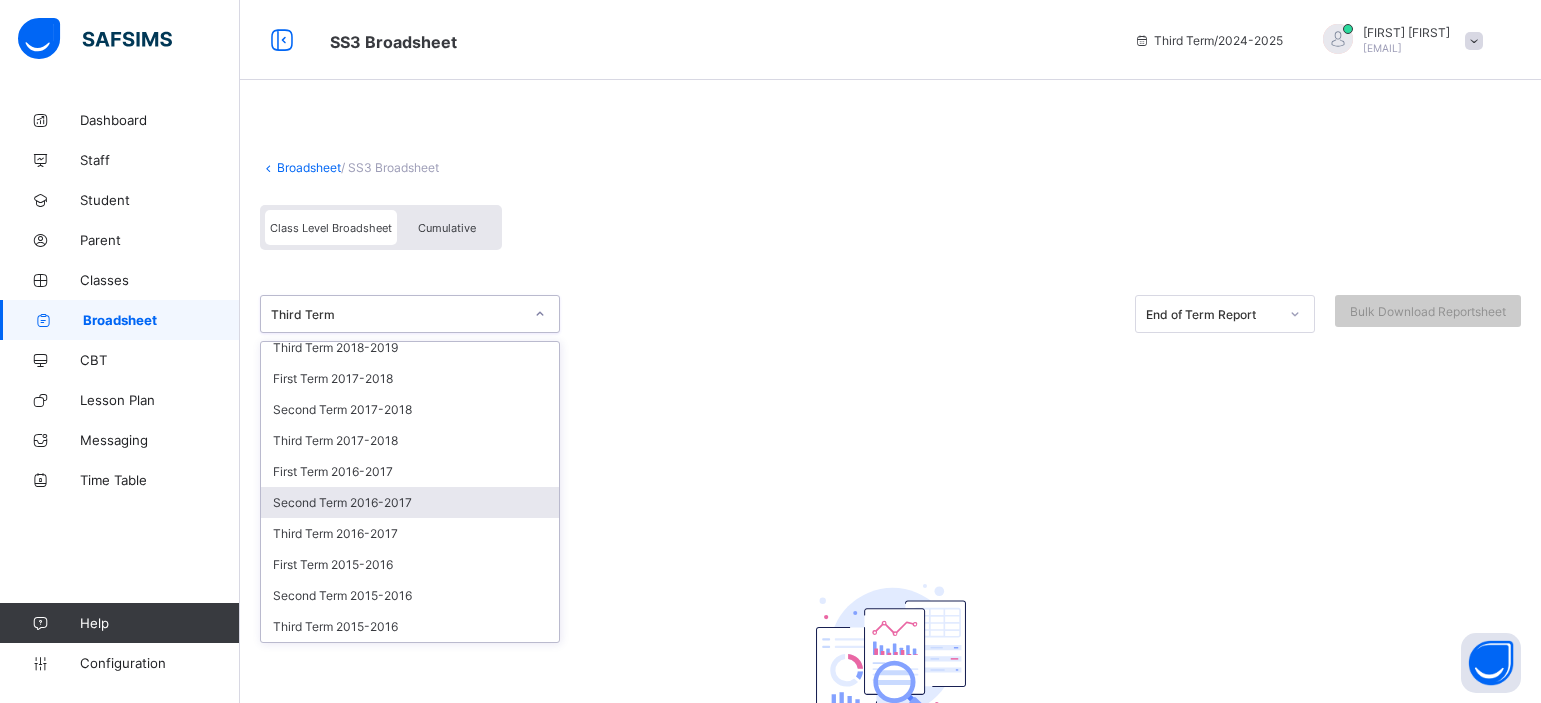scroll, scrollTop: 0, scrollLeft: 0, axis: both 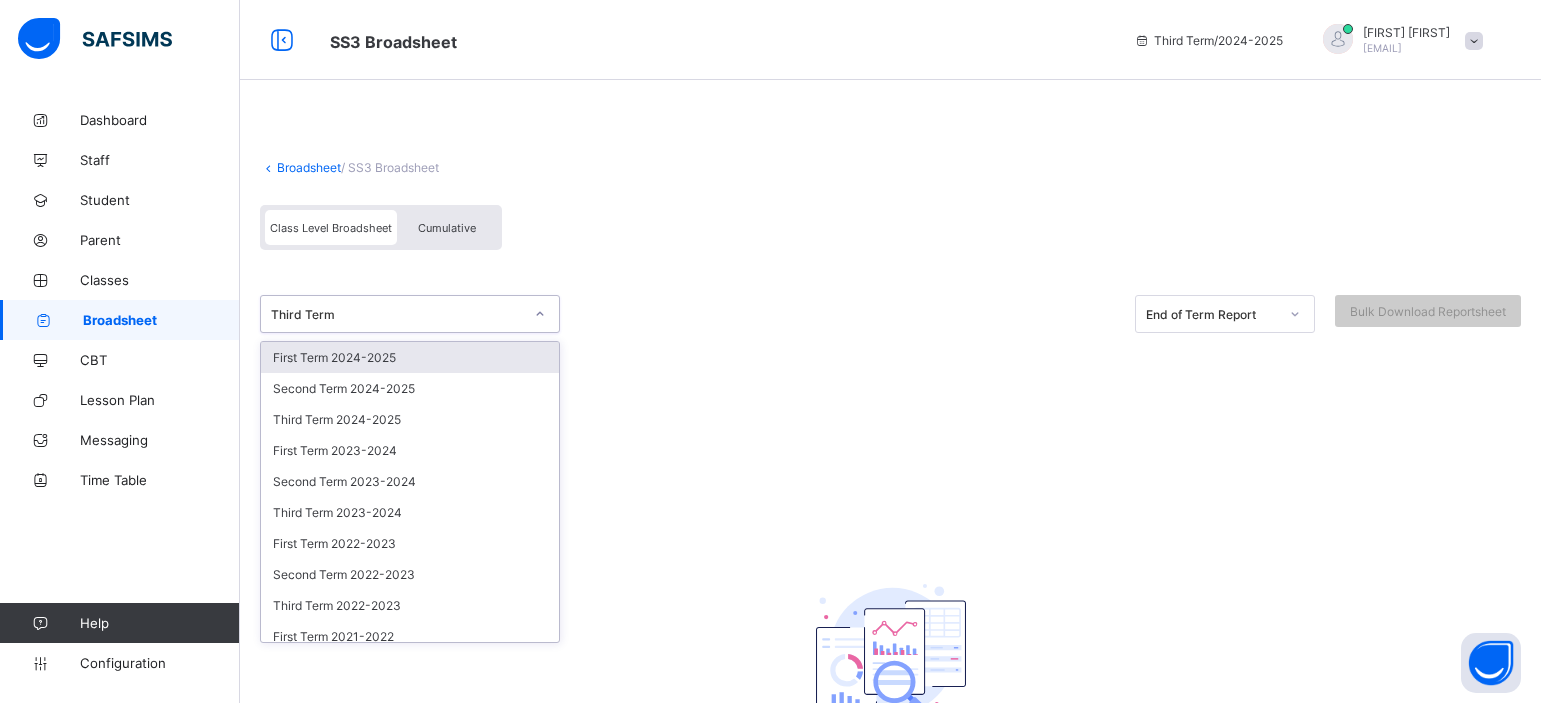 click on "First Term 2024-2025" at bounding box center [410, 357] 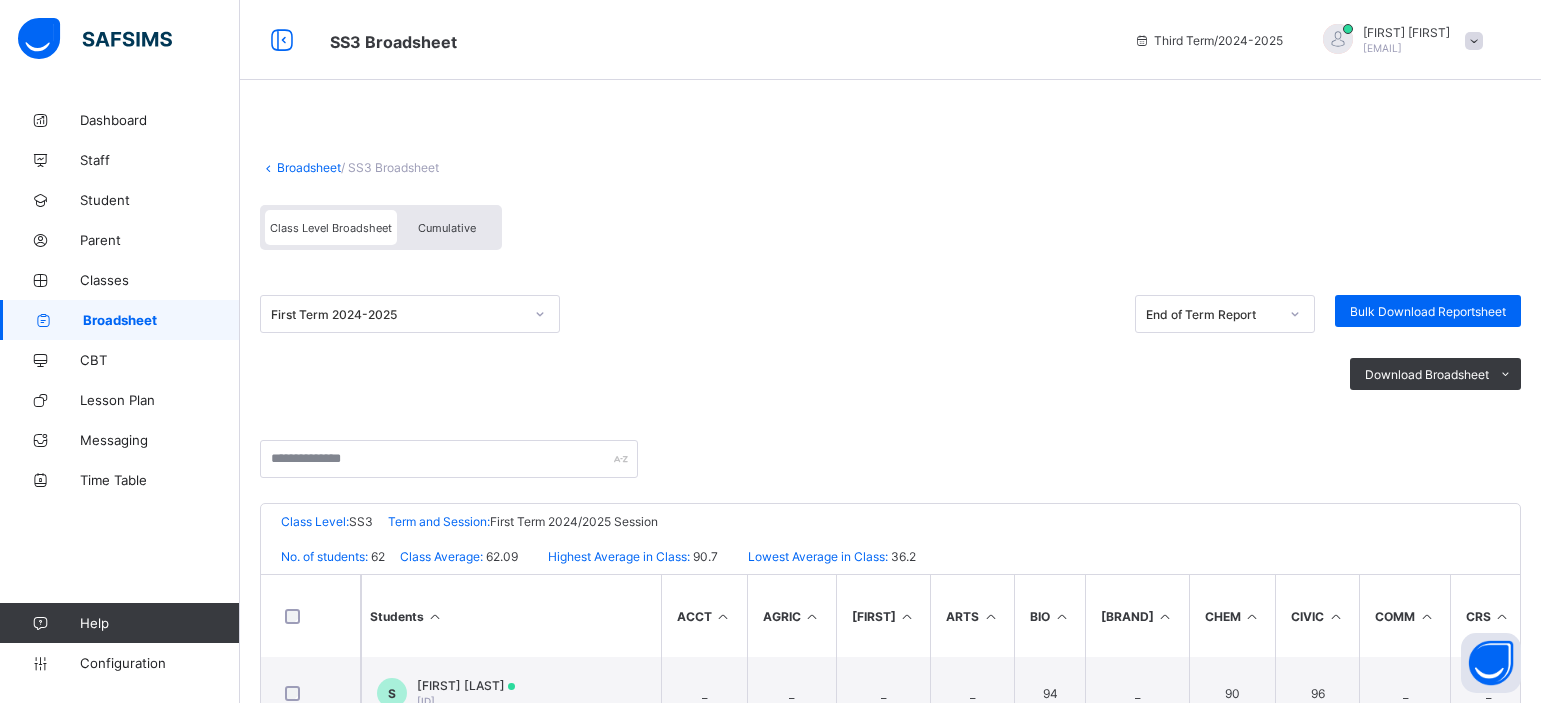 scroll, scrollTop: 412, scrollLeft: 0, axis: vertical 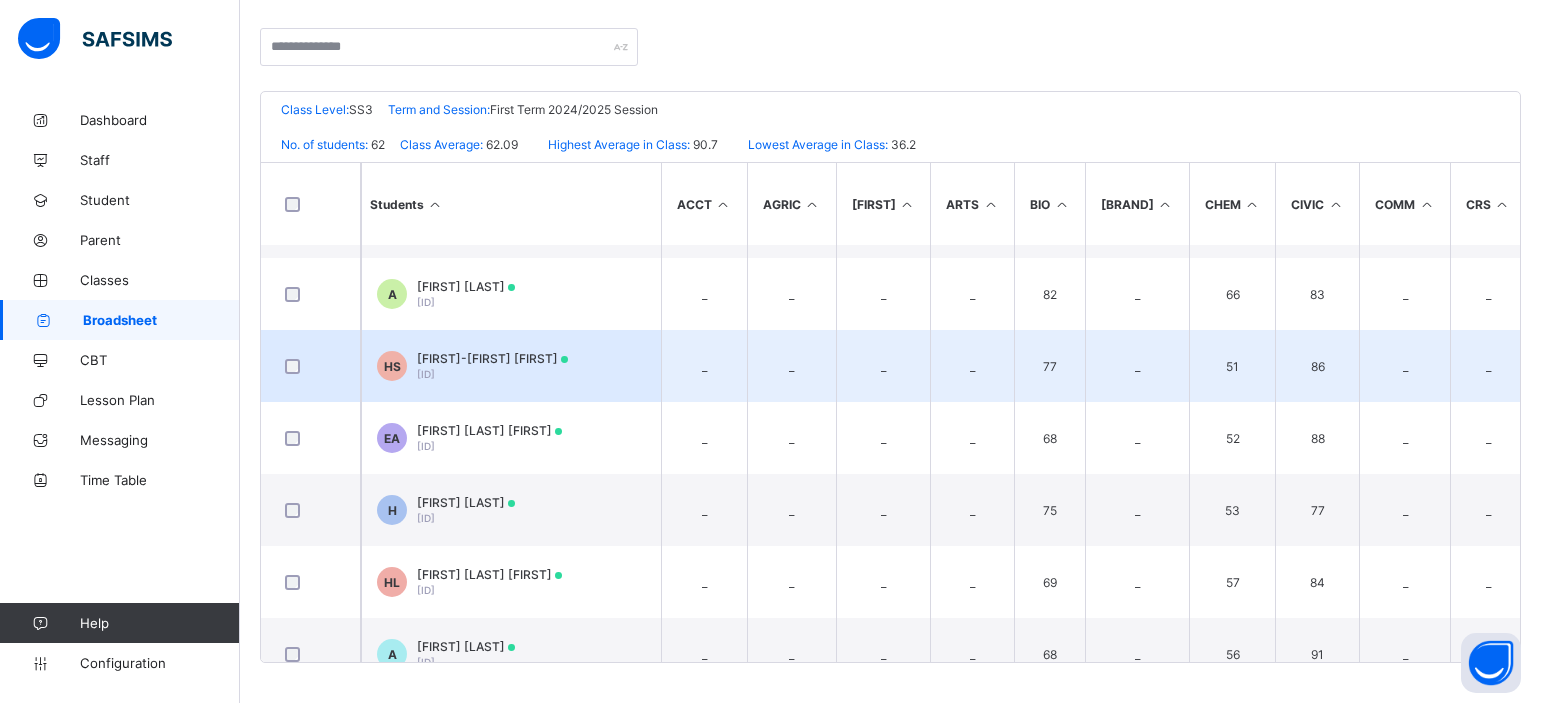 click on "HAWAU-INYA ZUBAIRU SALAWU     CSA/19/3427" at bounding box center (492, 366) 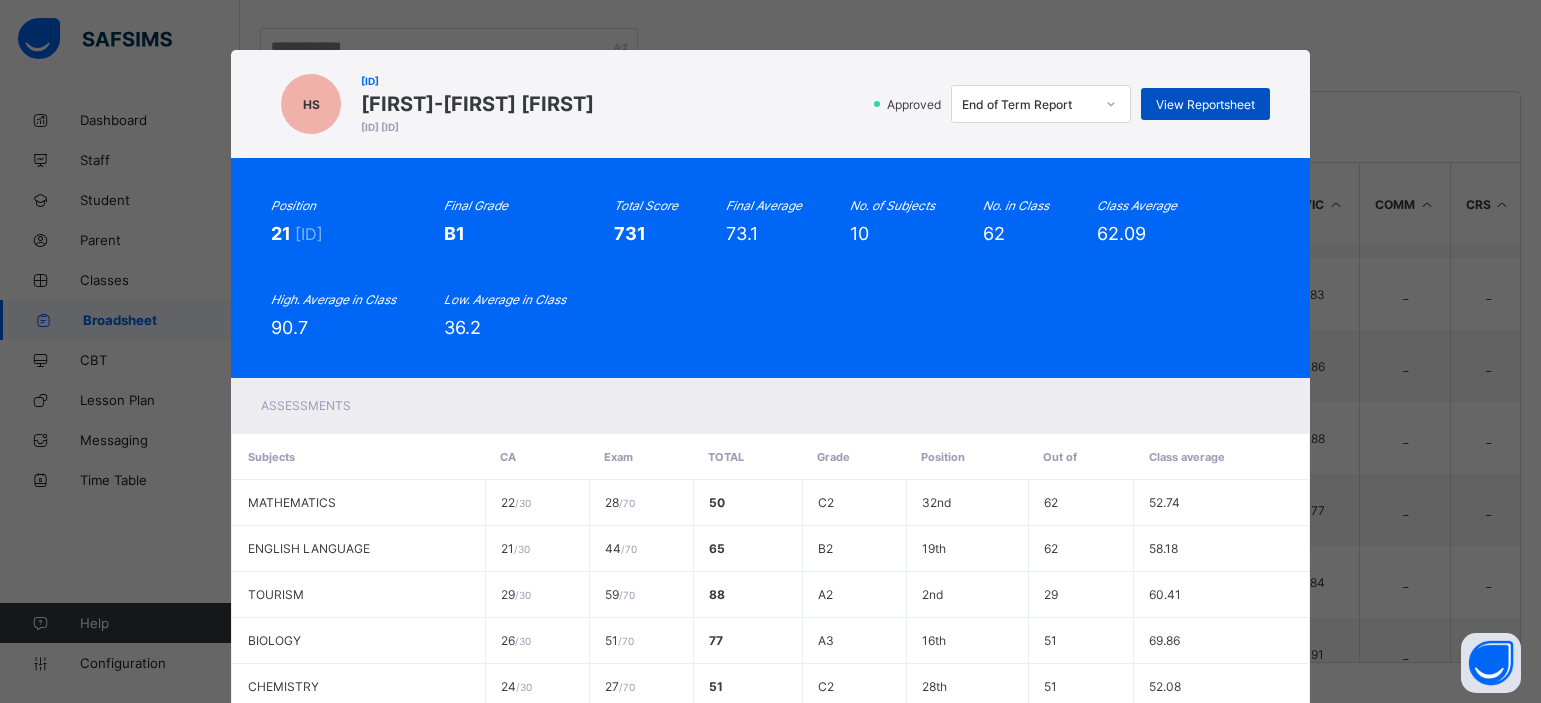 click on "View Reportsheet" at bounding box center [1205, 104] 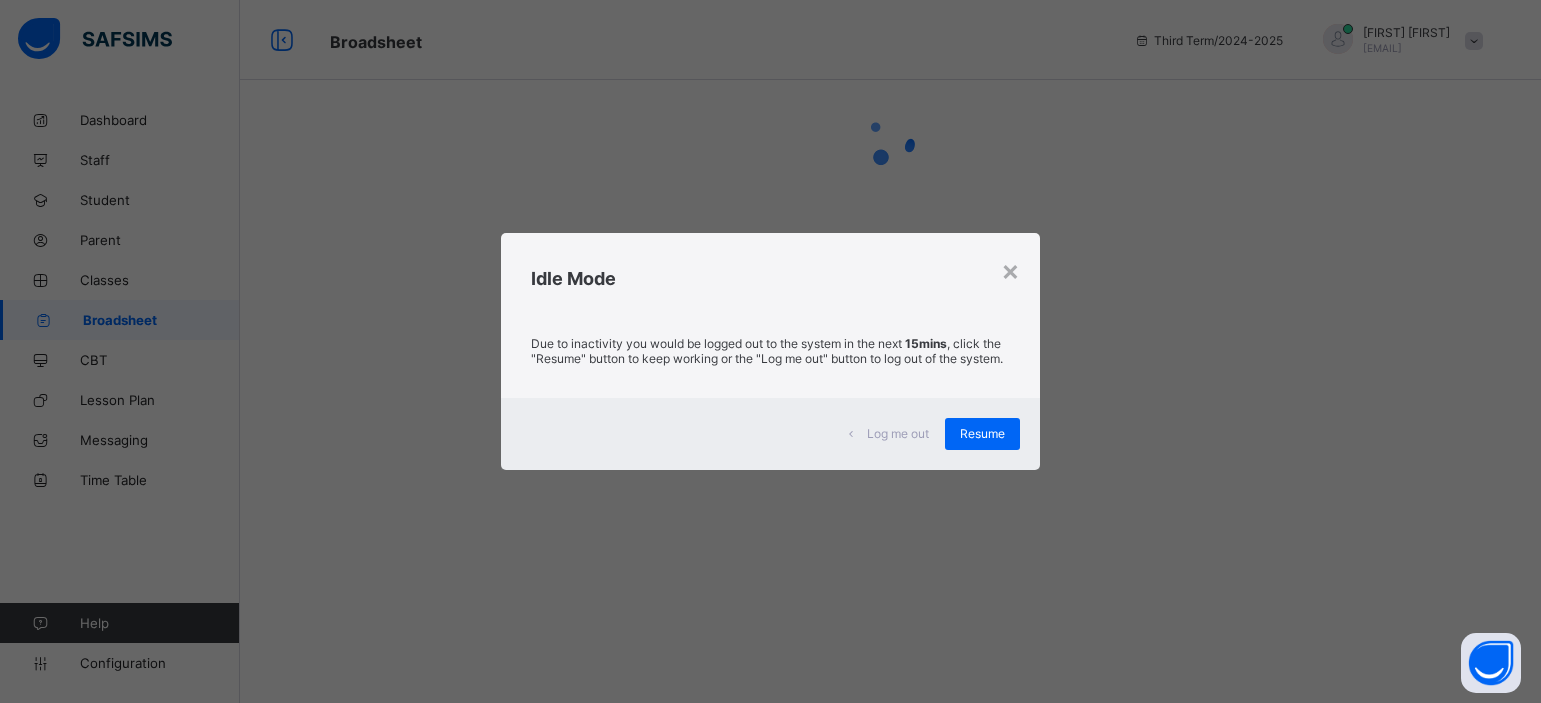 scroll, scrollTop: 0, scrollLeft: 0, axis: both 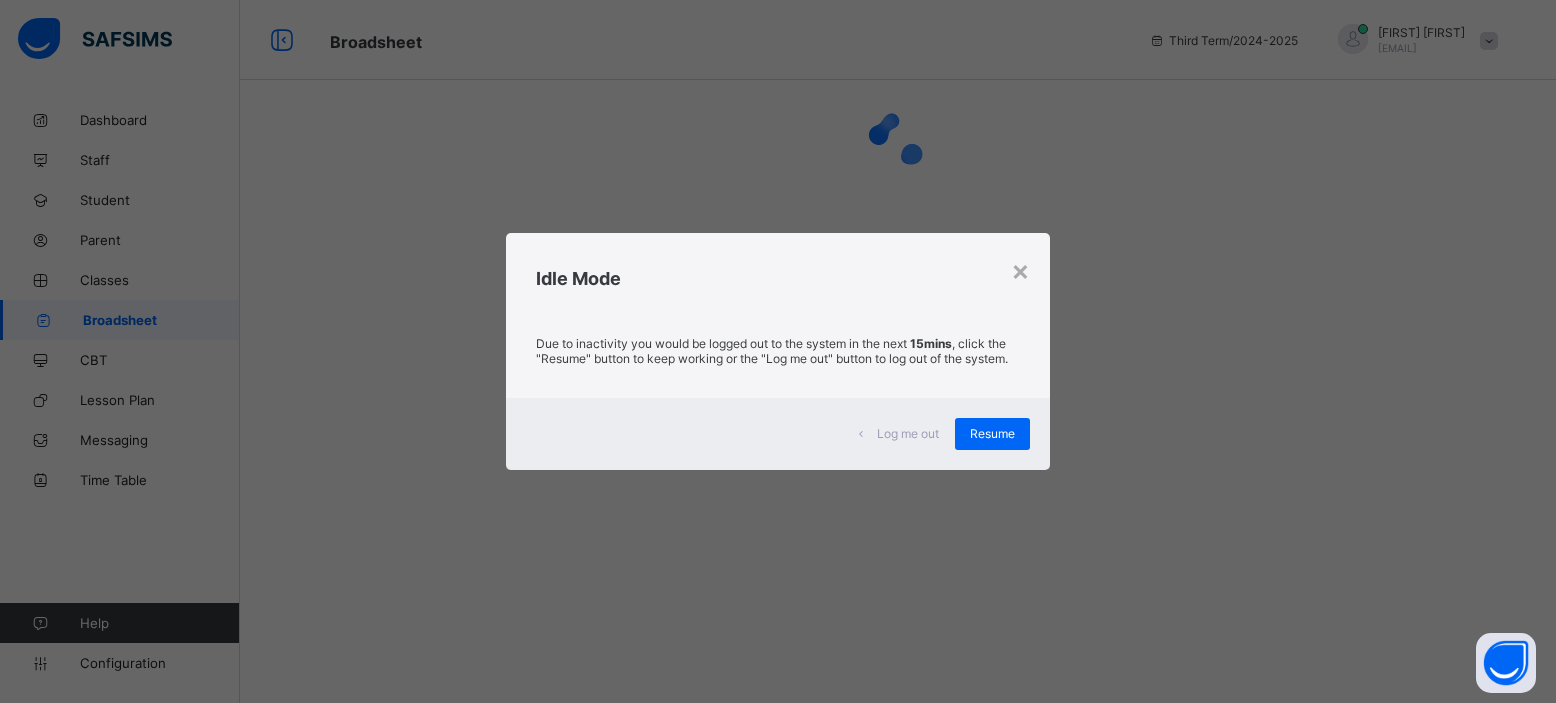 drag, startPoint x: 993, startPoint y: 439, endPoint x: 984, endPoint y: 434, distance: 10.29563 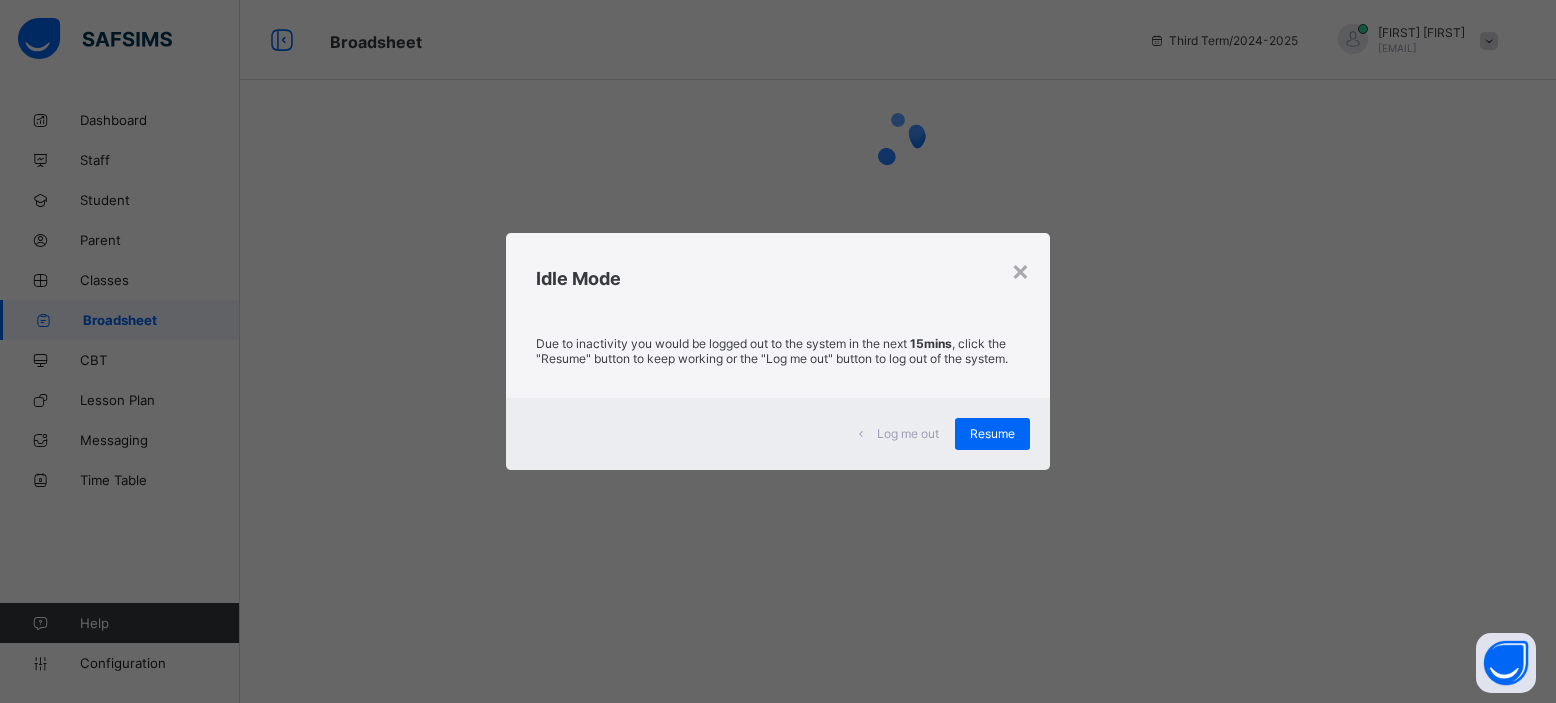 click on "Resume" at bounding box center (992, 433) 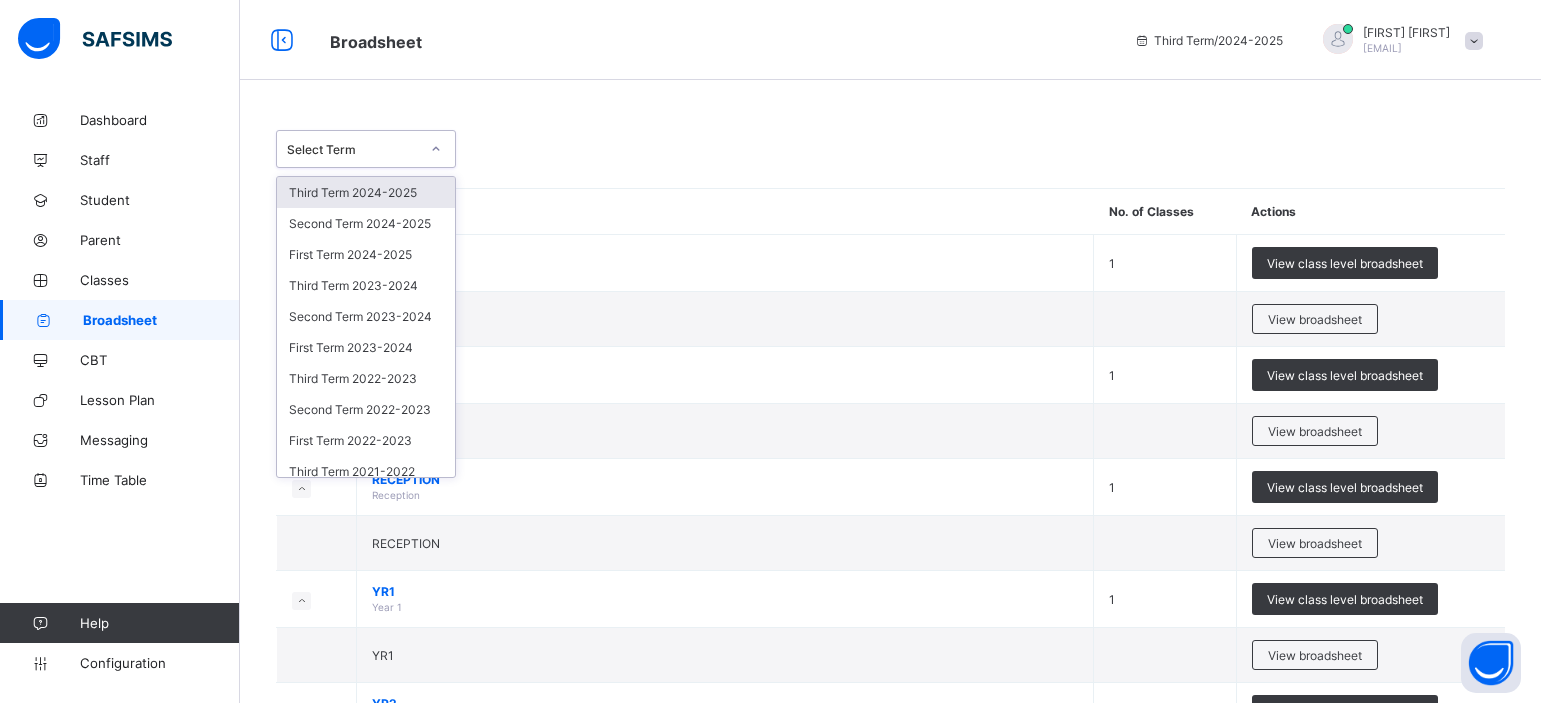 click at bounding box center (436, 149) 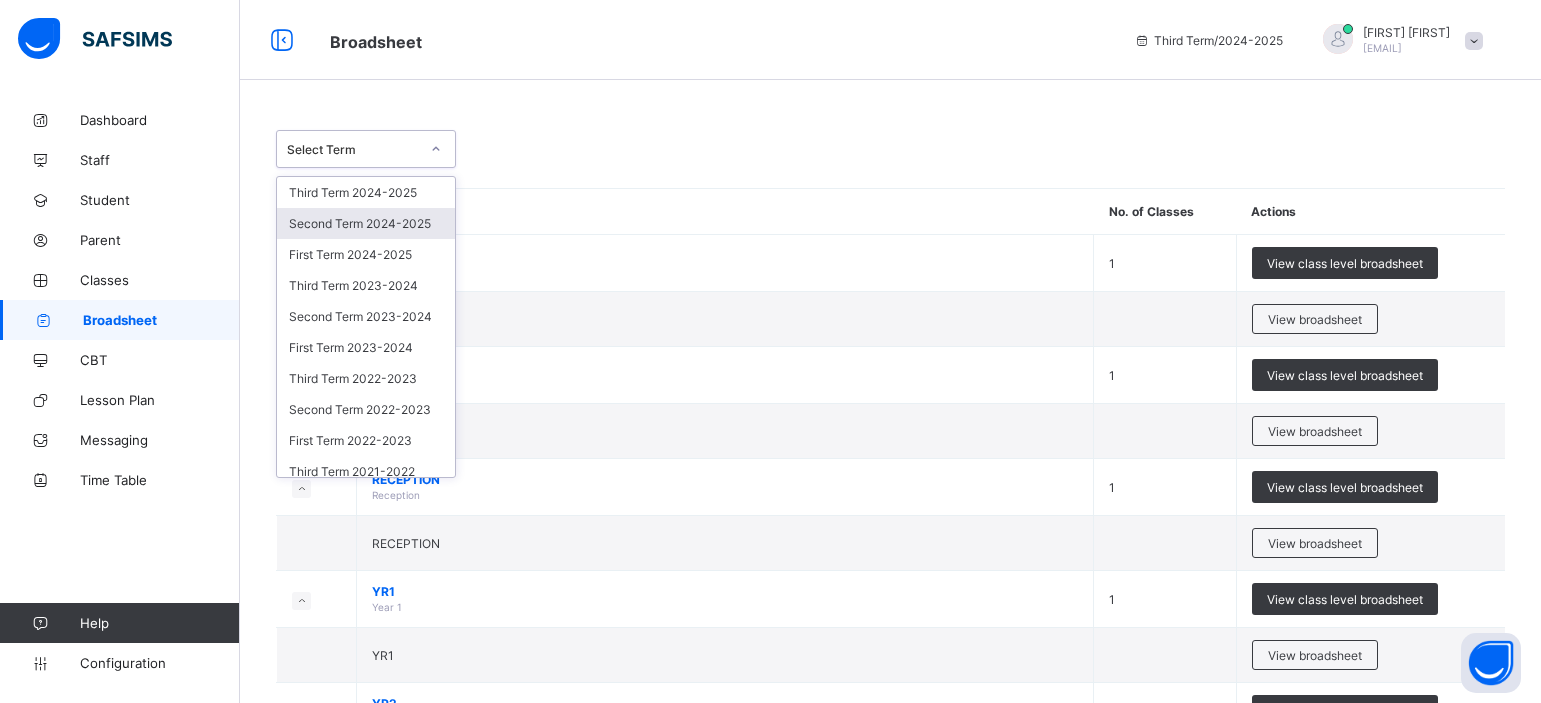 click on "Second Term 2024-2025" at bounding box center (366, 223) 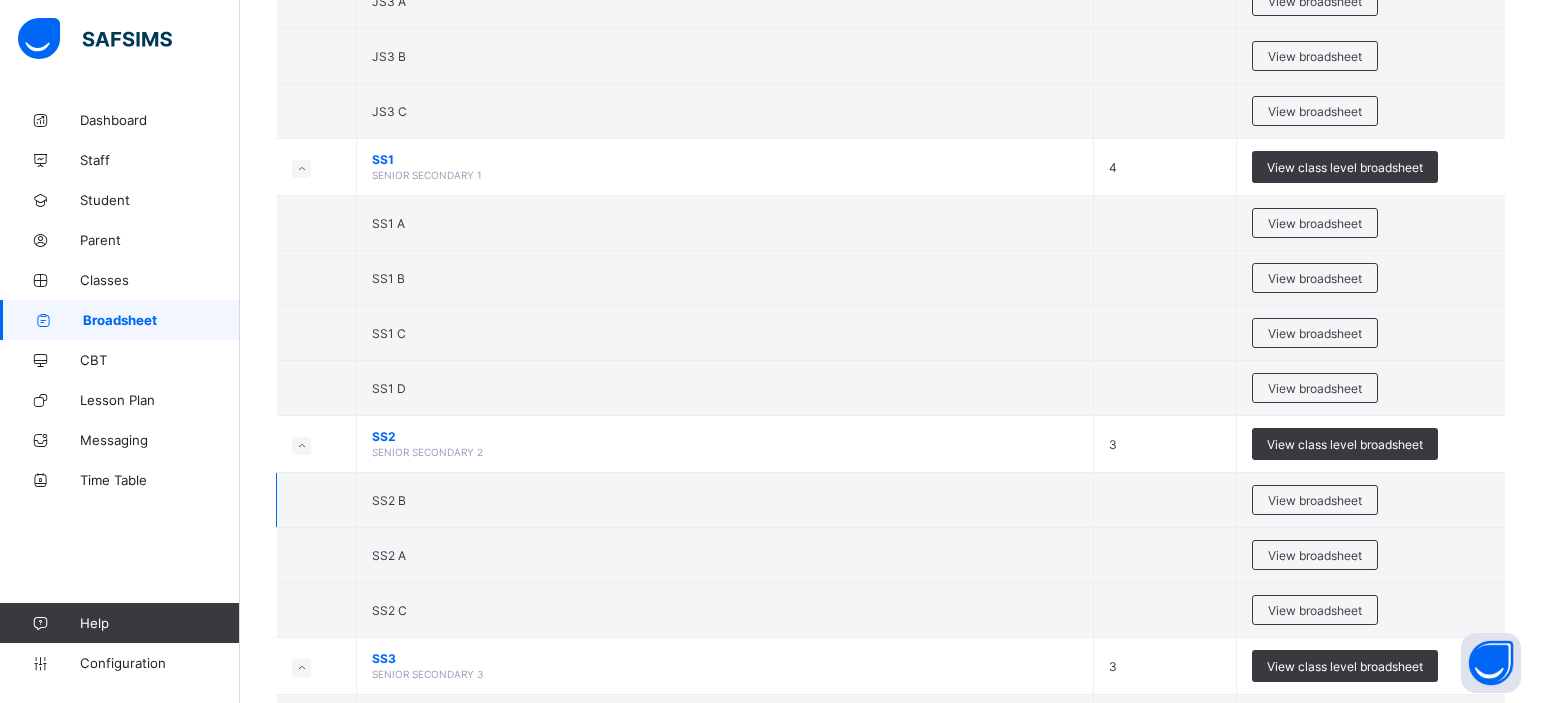 scroll, scrollTop: 1935, scrollLeft: 0, axis: vertical 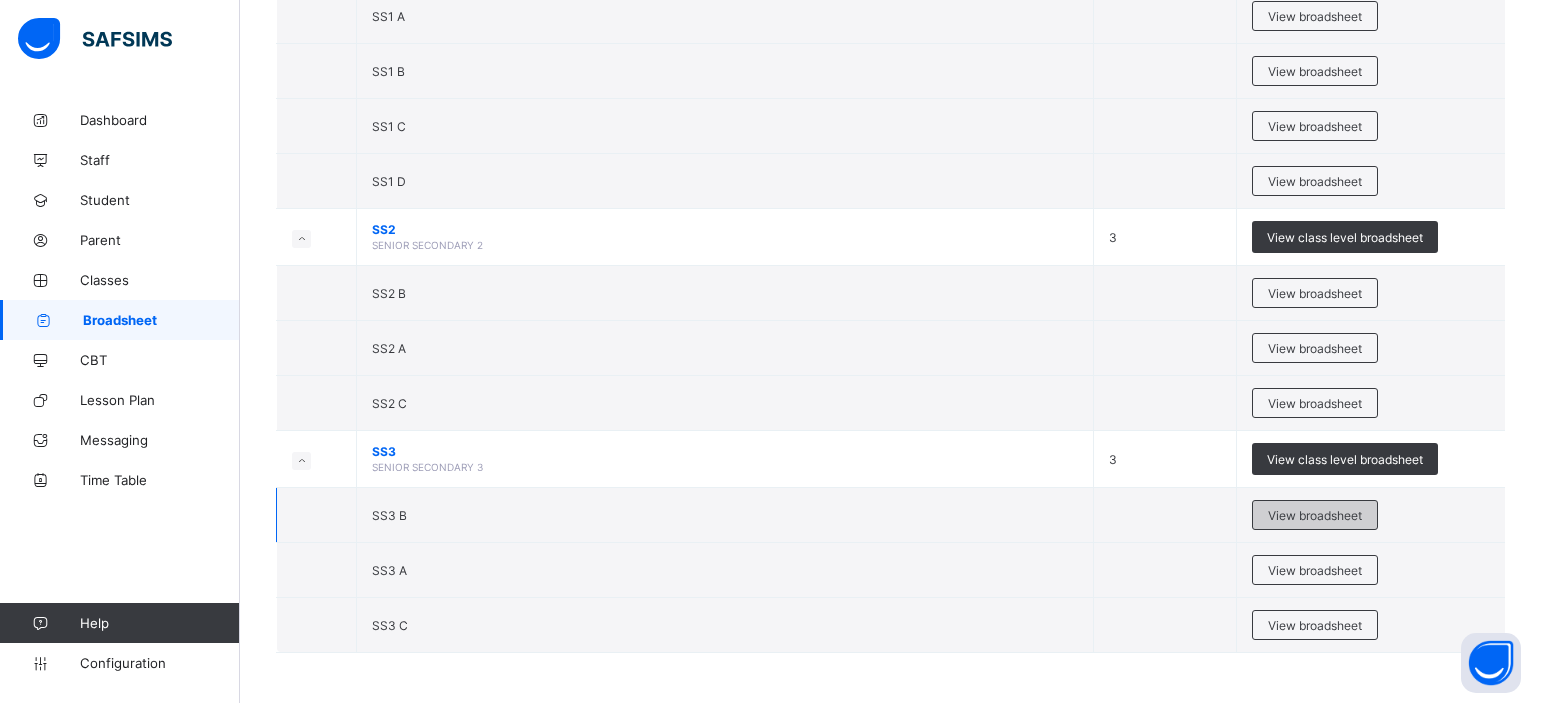 click on "View broadsheet" at bounding box center (1315, 515) 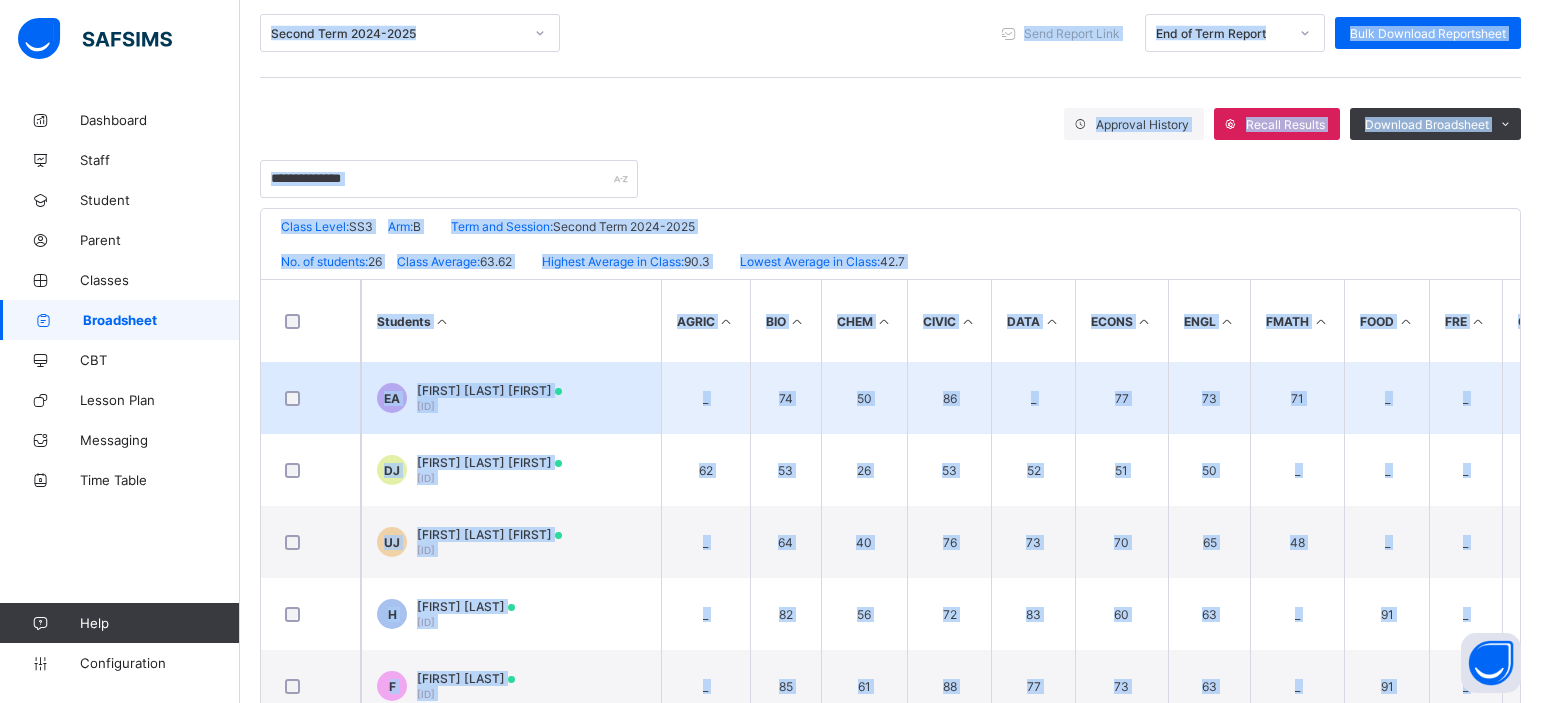 scroll, scrollTop: 278, scrollLeft: 0, axis: vertical 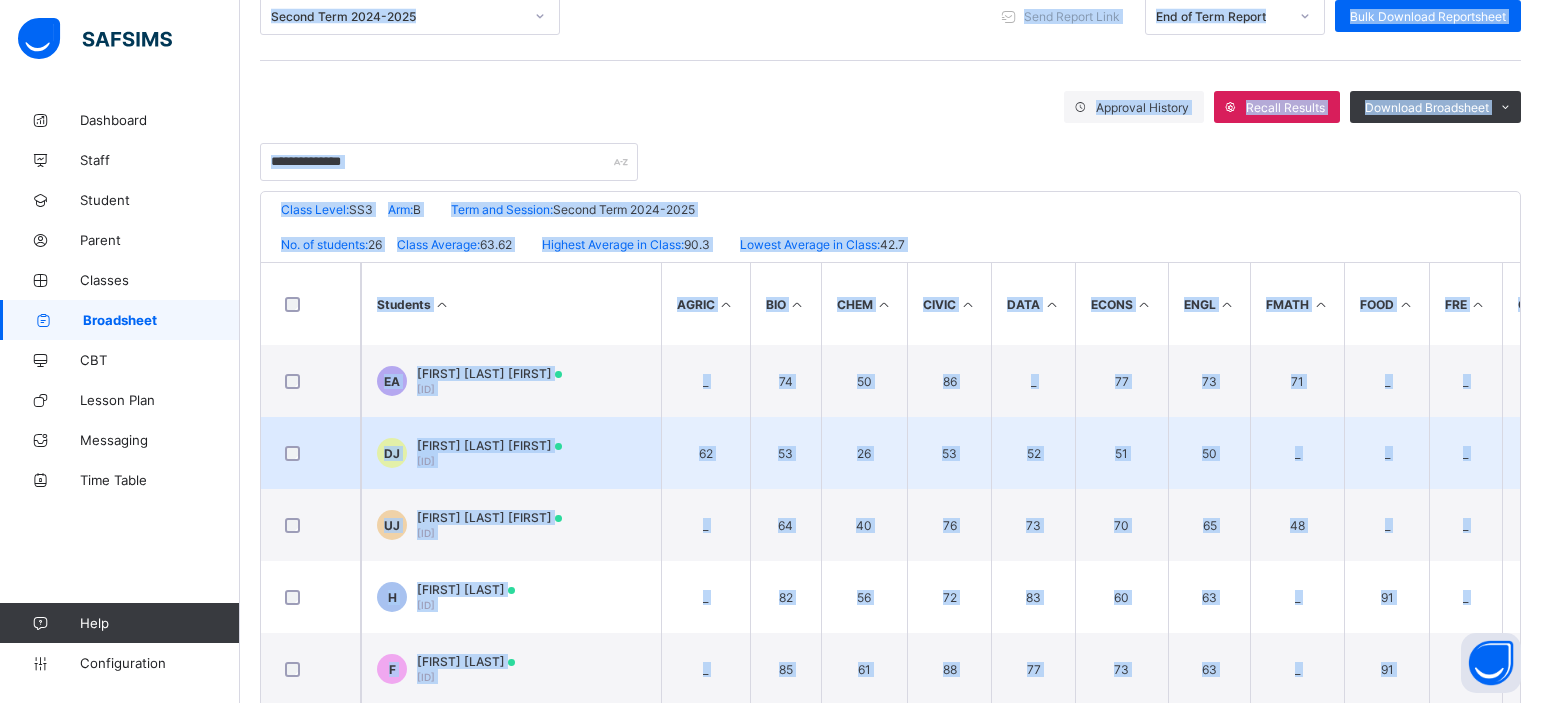click on "53" at bounding box center [785, 453] 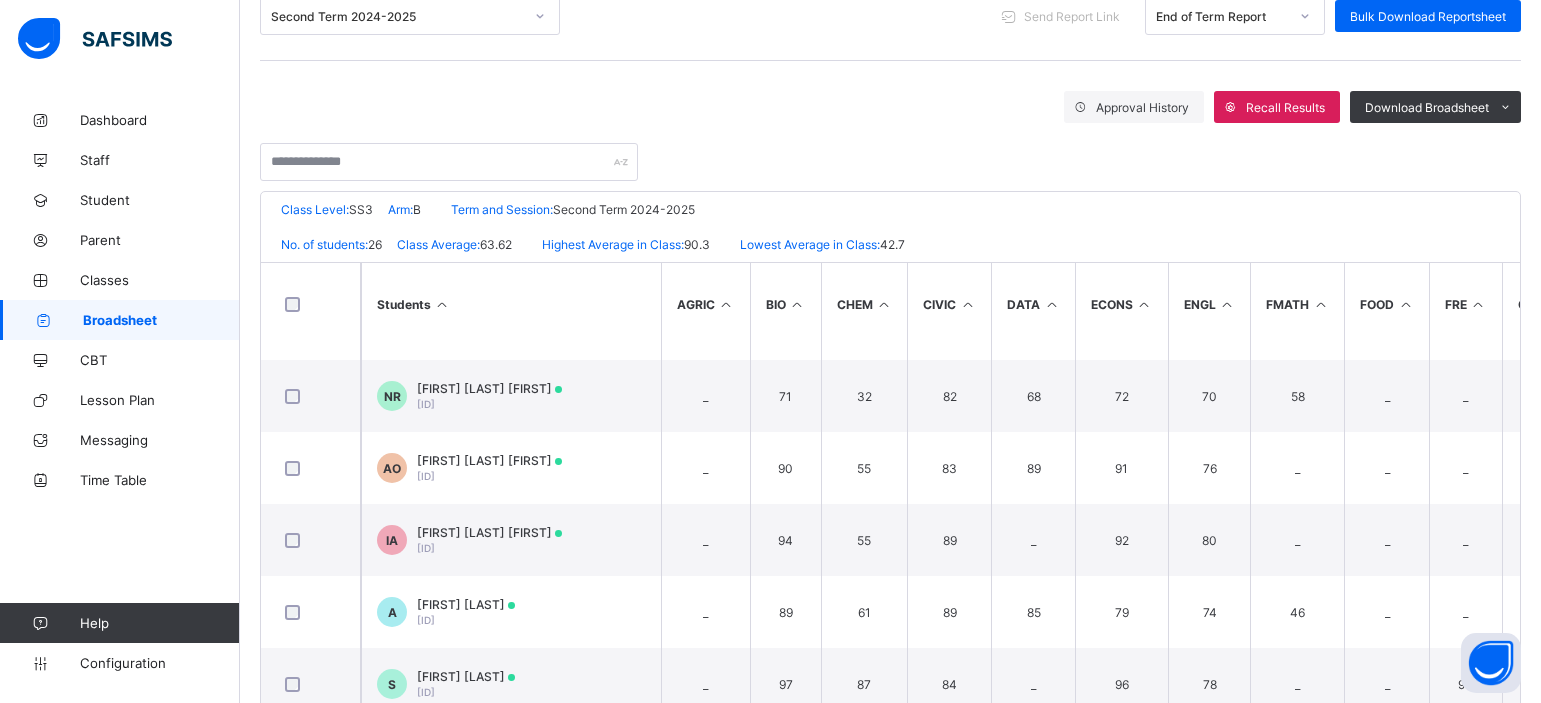 scroll, scrollTop: 1463, scrollLeft: 0, axis: vertical 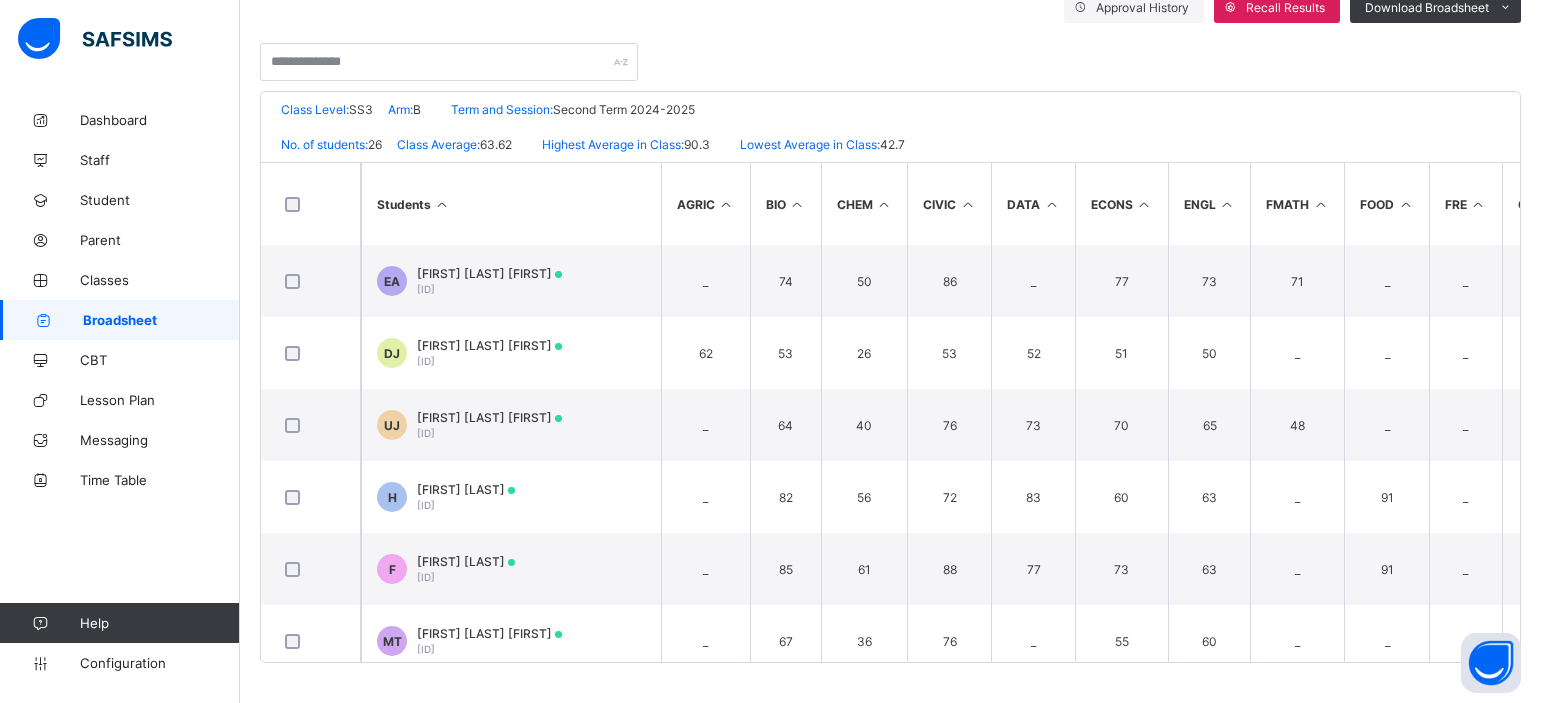 click on "Broadsheet" at bounding box center [161, 320] 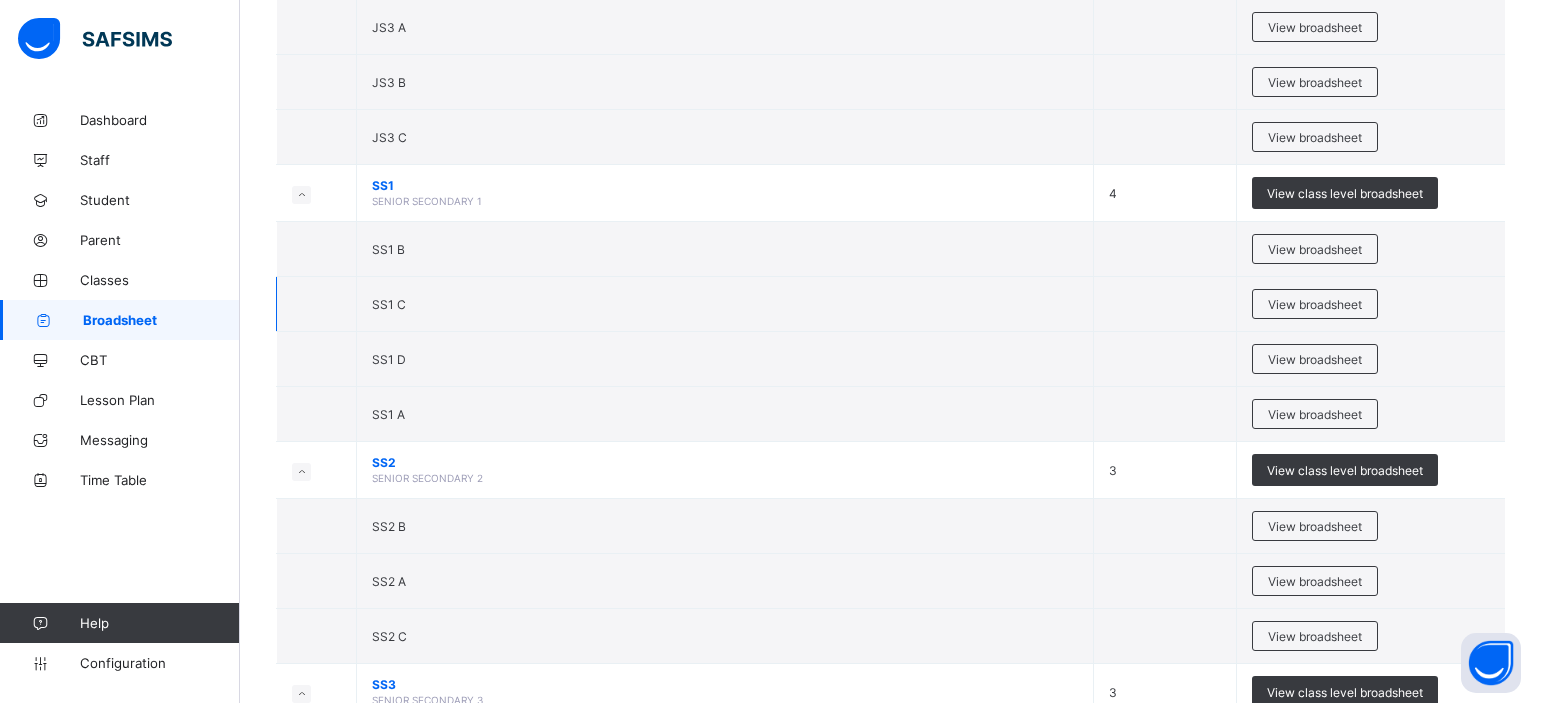 scroll, scrollTop: 1810, scrollLeft: 0, axis: vertical 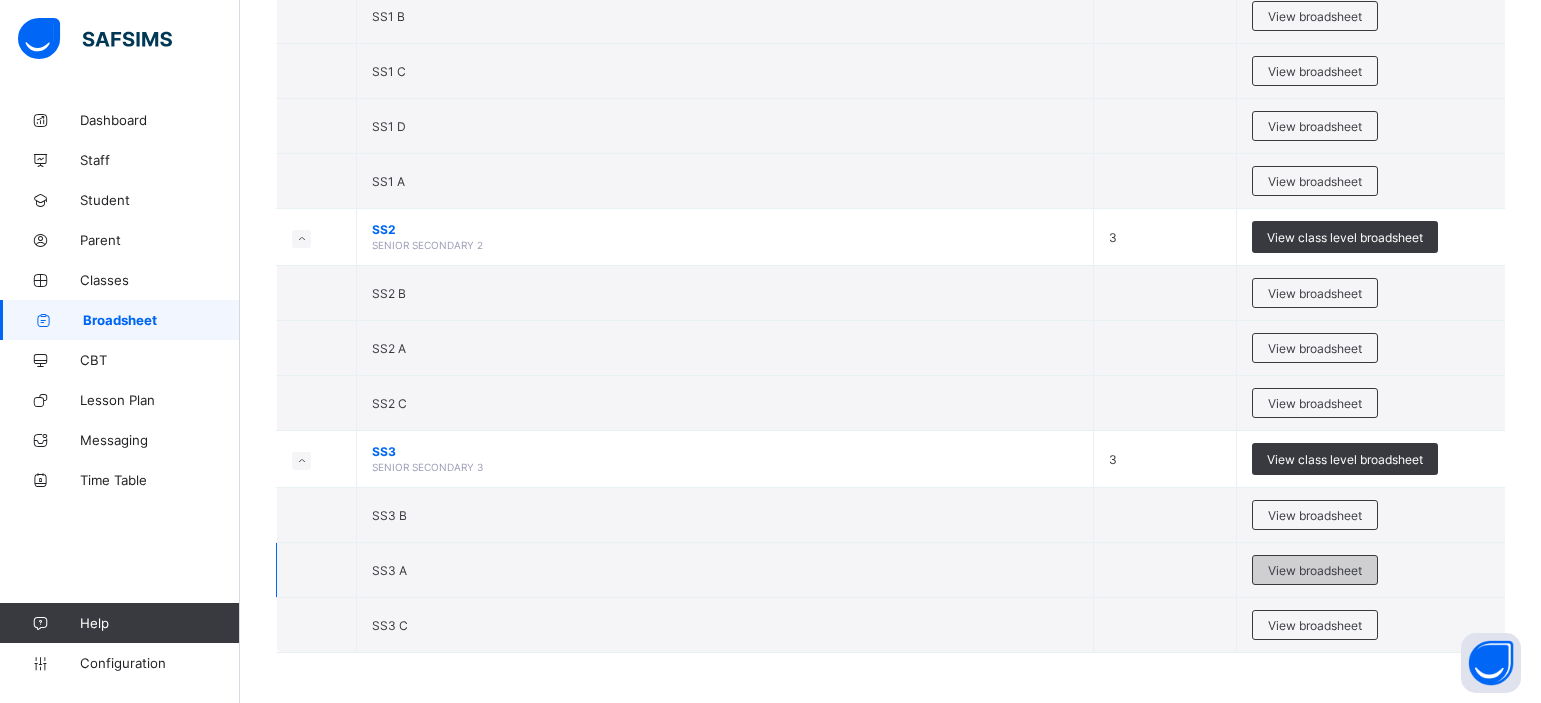 click on "View broadsheet" at bounding box center [1315, 570] 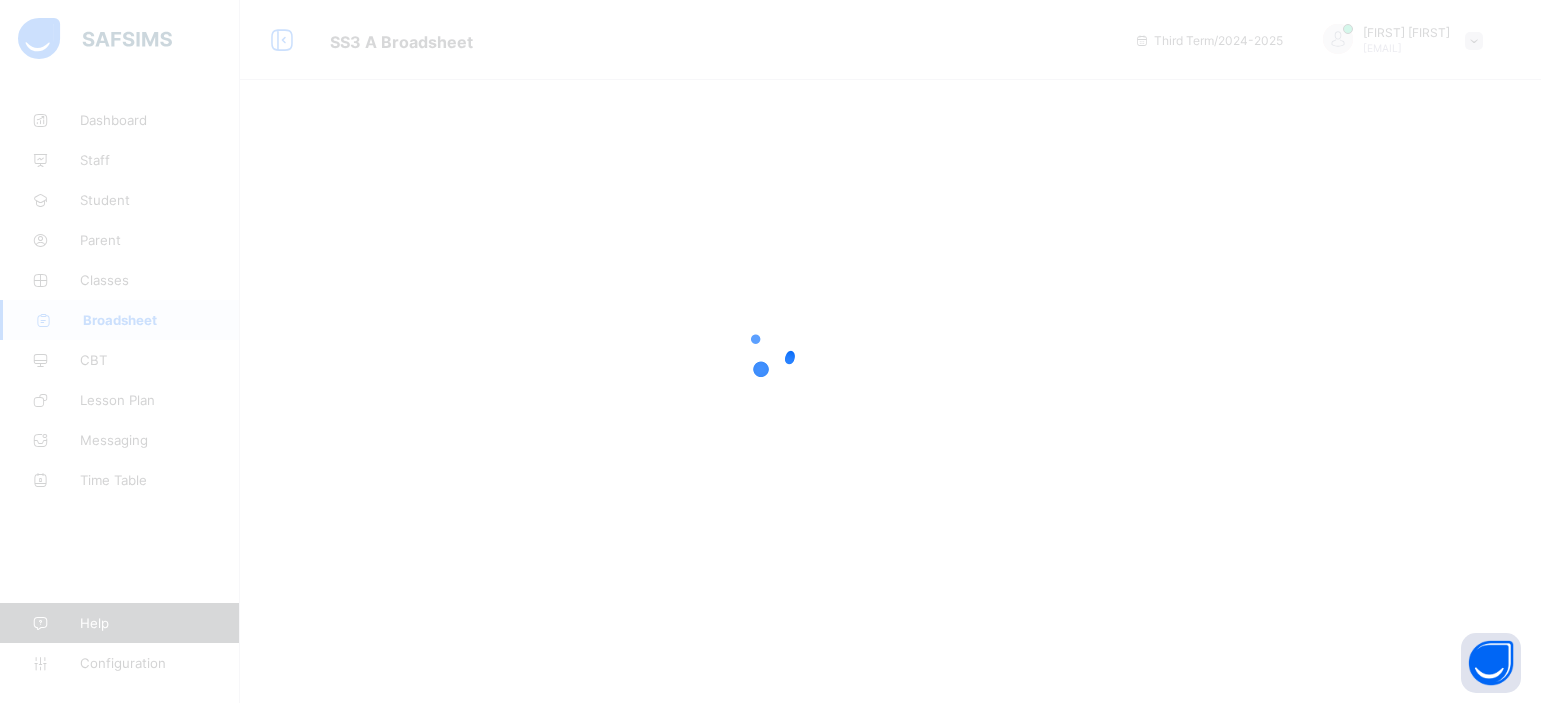 scroll, scrollTop: 0, scrollLeft: 0, axis: both 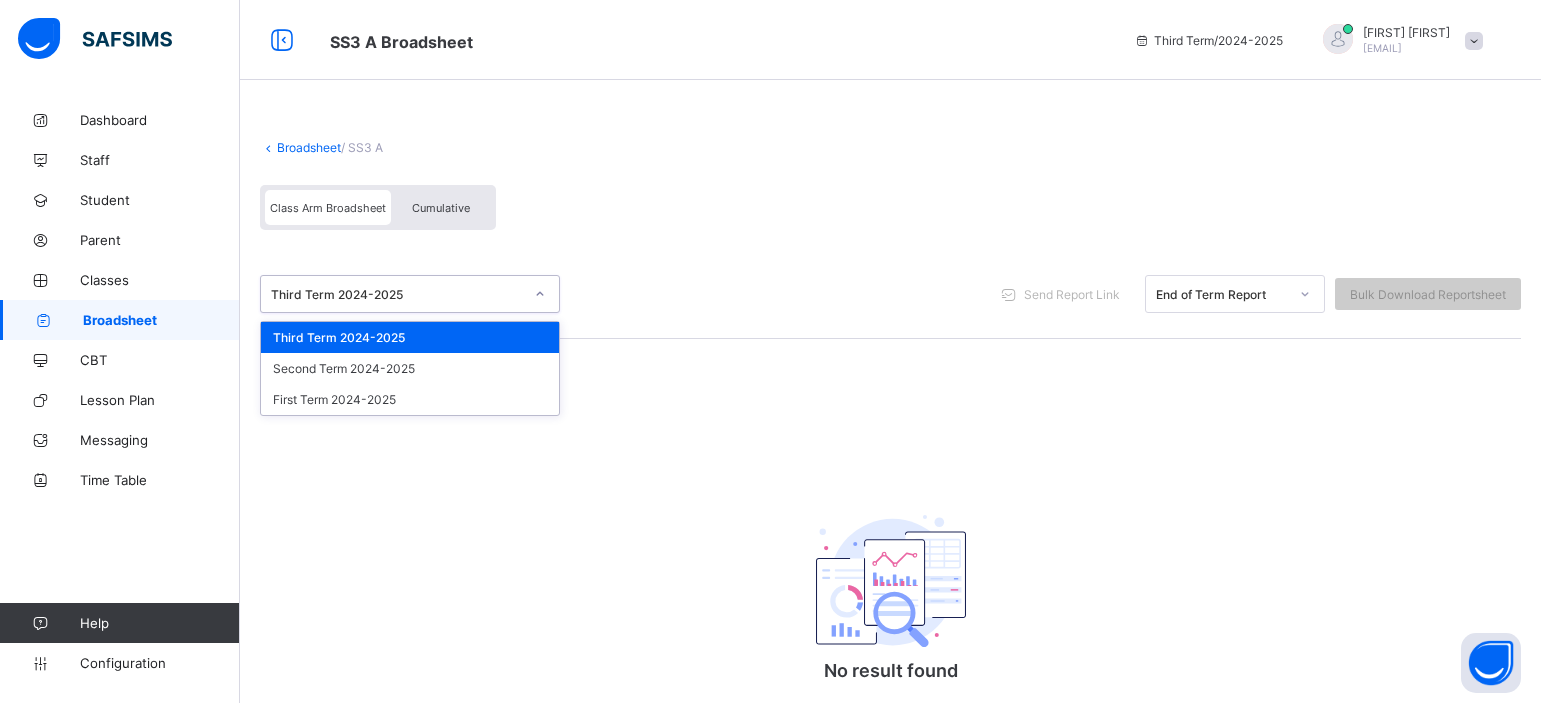 click at bounding box center [540, 294] 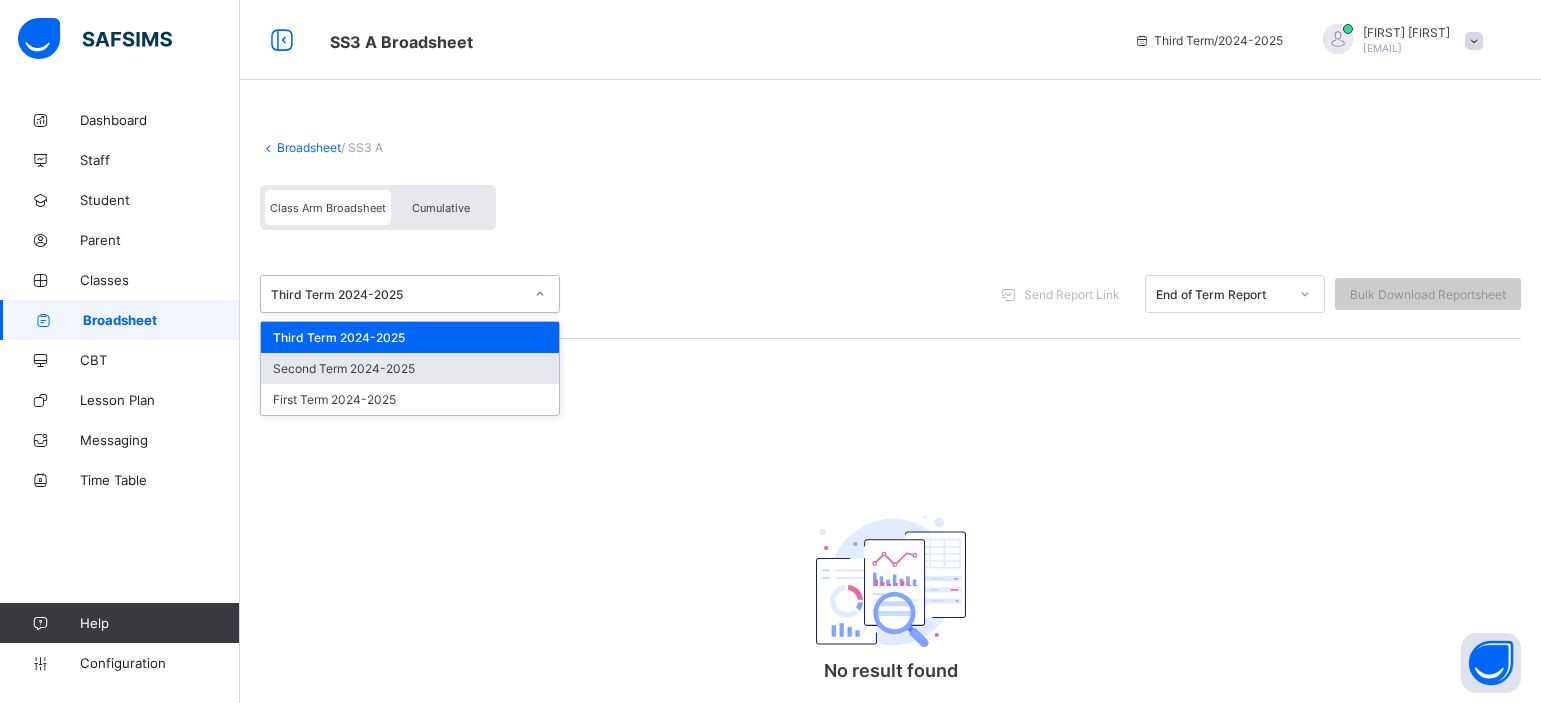 click on "Second Term 2024-2025" at bounding box center (410, 368) 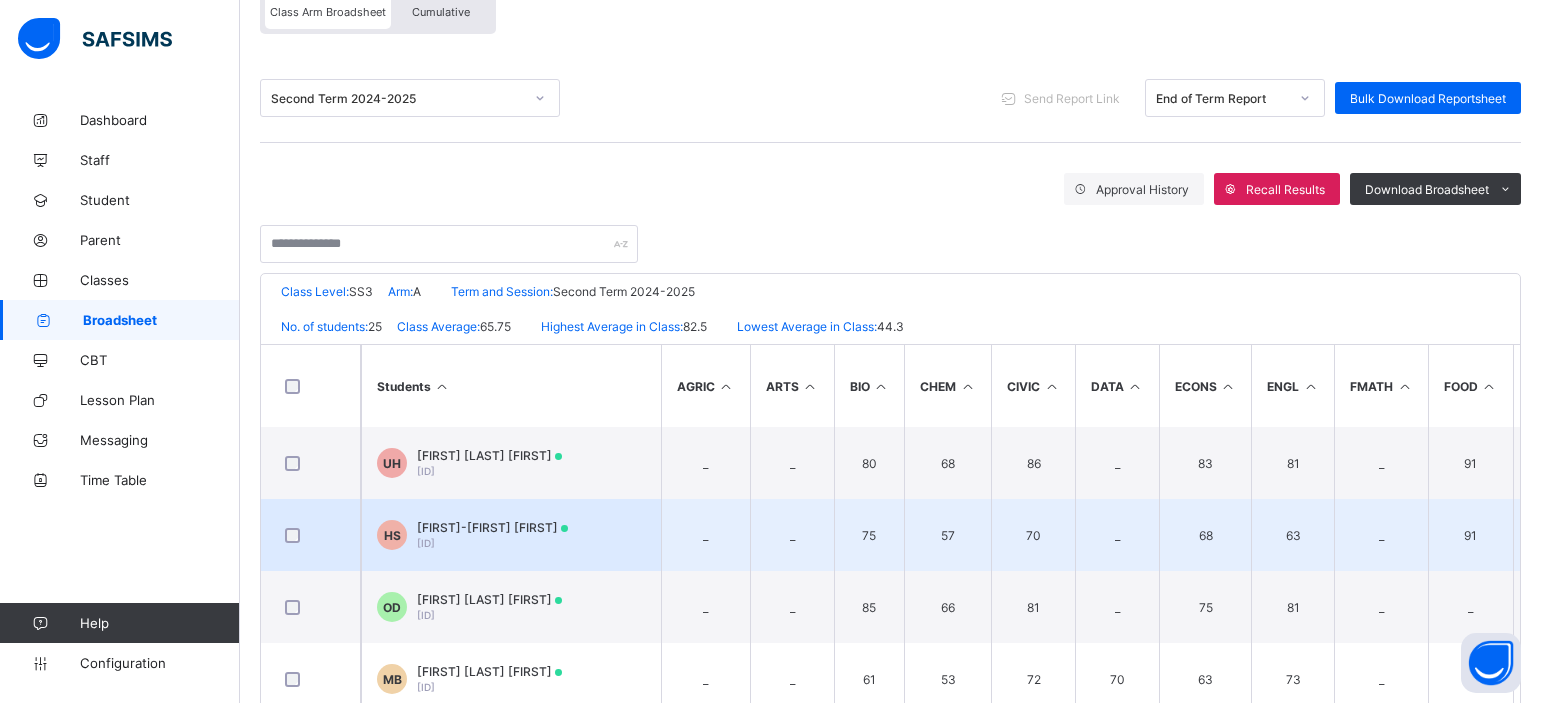 scroll, scrollTop: 378, scrollLeft: 0, axis: vertical 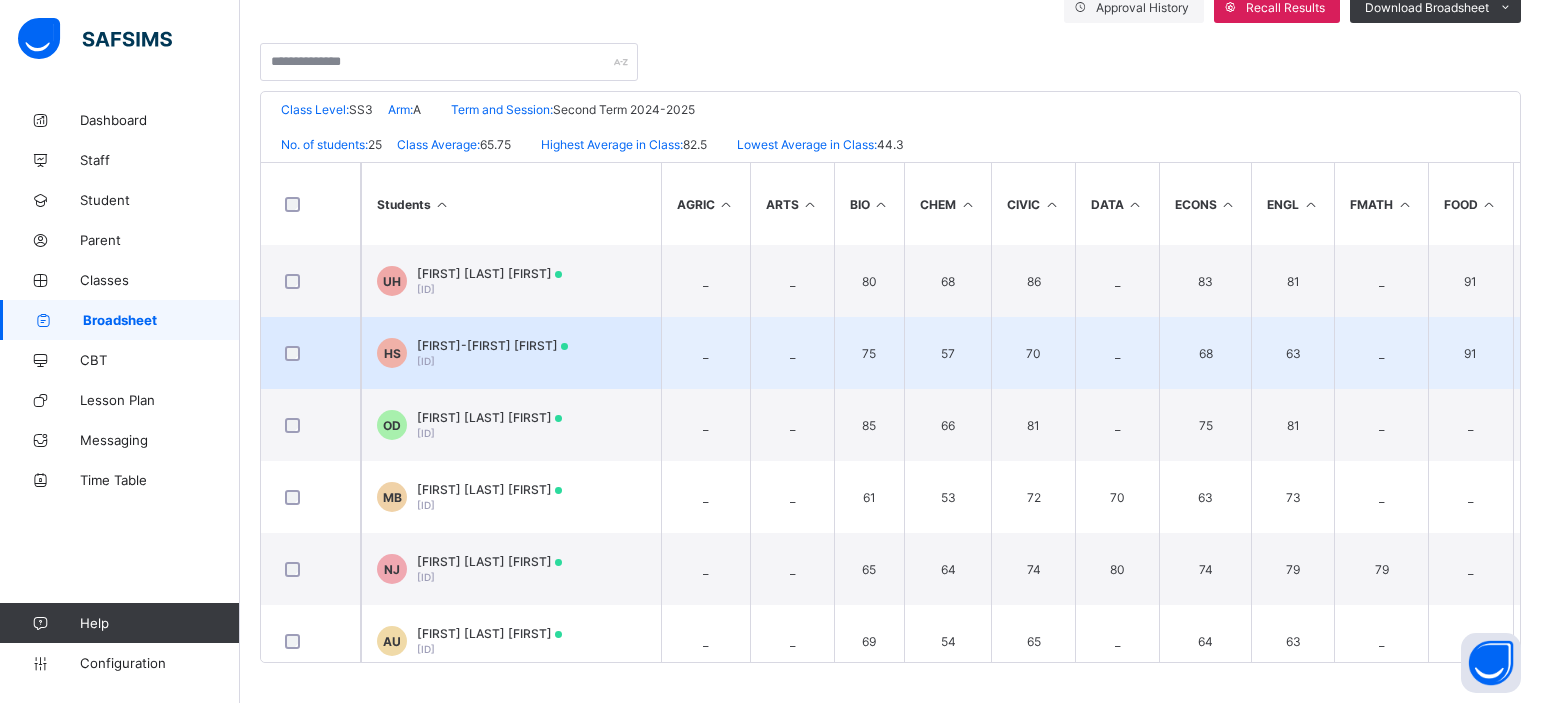 click on "HAWAU-INYA ZUBAIRU SALAWU" at bounding box center [492, 345] 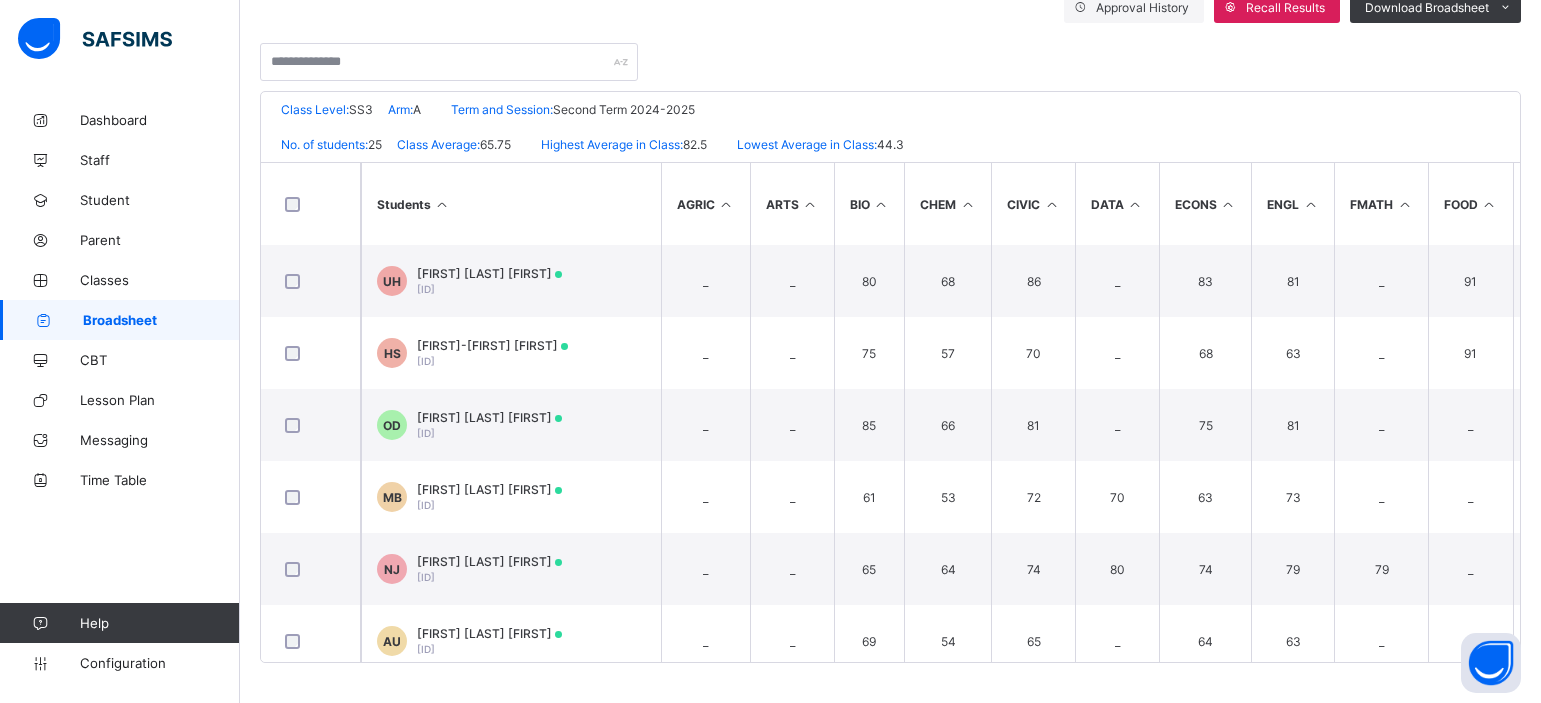 click on "Position               /undefined         Final Grade                 Total Score                 Final Average                 No. of Subjects                 No. in Class                 Class Average                 High. Average in Class                 Low. Average in Class" at bounding box center [0, 0] 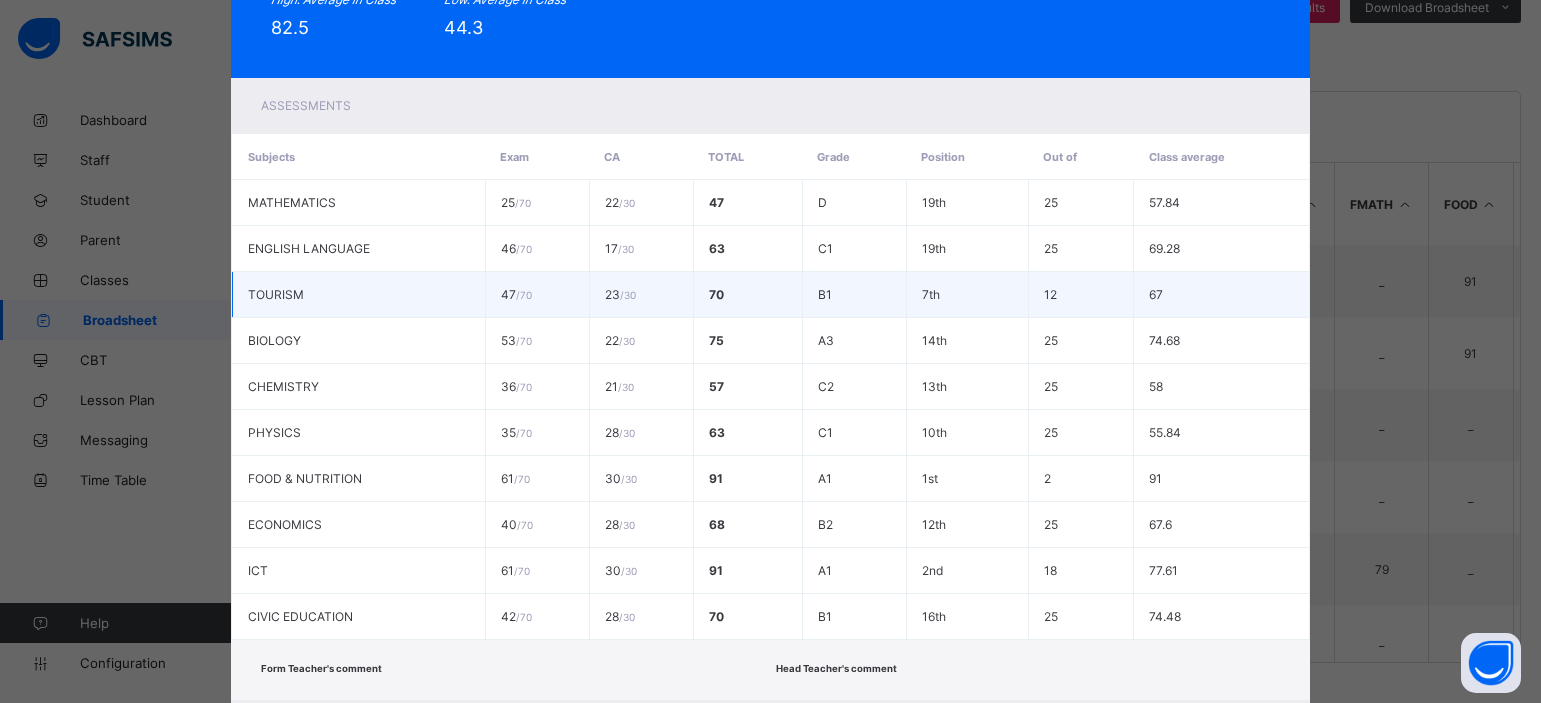 scroll, scrollTop: 400, scrollLeft: 0, axis: vertical 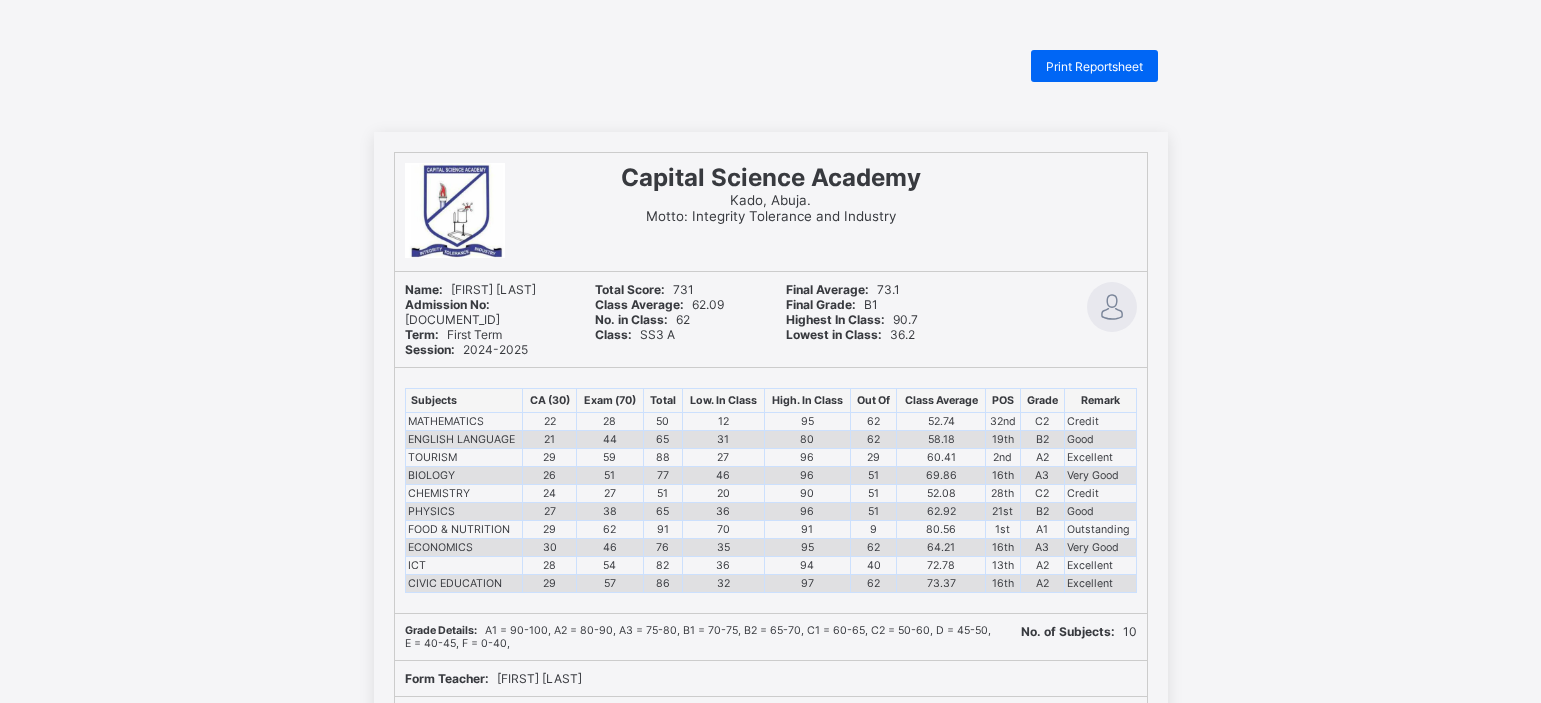 click on "Principal/CEO Motto: Integrity Tolerance and Industry Name: [FIRST] [LAST] Admission No: [DOCUMENT_ID] Term: First Term Session: 2024-2025 Total Score: 731 Class Average: 62.09 No. in Class: 62 Class: SS3 A Final Average: 73.1 Final Grade: B1 Highest In Class: 90.7 Lowest in Class: 36.2 Subjects CA (30) Exam (70) Total Low. In Class High. In Class Out Of Class Average POS Grade Remark MATHEMATICS 22 28 50 12 95 62 52.74 32nd C2 Credit ENGLISH LANGUAGE 21 44 65 31 80 62 58.18 19th B2 Good TOURISM 29 59 88 27 96 29 60.41 2nd A2 Excellent BIOLOGY 26 51 77 46 96 51 69.86 16th A3 Very Good CHEMISTRY 24 27 51 20 90 51 52.08 28th C2 Credit PHYSICS 27 38 65 36 96 51 62.92 21st B2 Good FOOD & NUTRITION 29 62 91 70 91 9 80.56 1st A1 Outstanding ECONOMICS 30 46 76 35 95 62 64.21 16th A3 Very Good ICT 28 54 82 36 94 40 72.78 13th A2 Excellent CIVIC EDUCATION 29 57 86 32 97 62 73.37 16th A2 Excellent Grade Details: No. of Subjects: 10 Form Teacher: [FIRST] [LAST] Next Term Begins:" at bounding box center [770, 687] 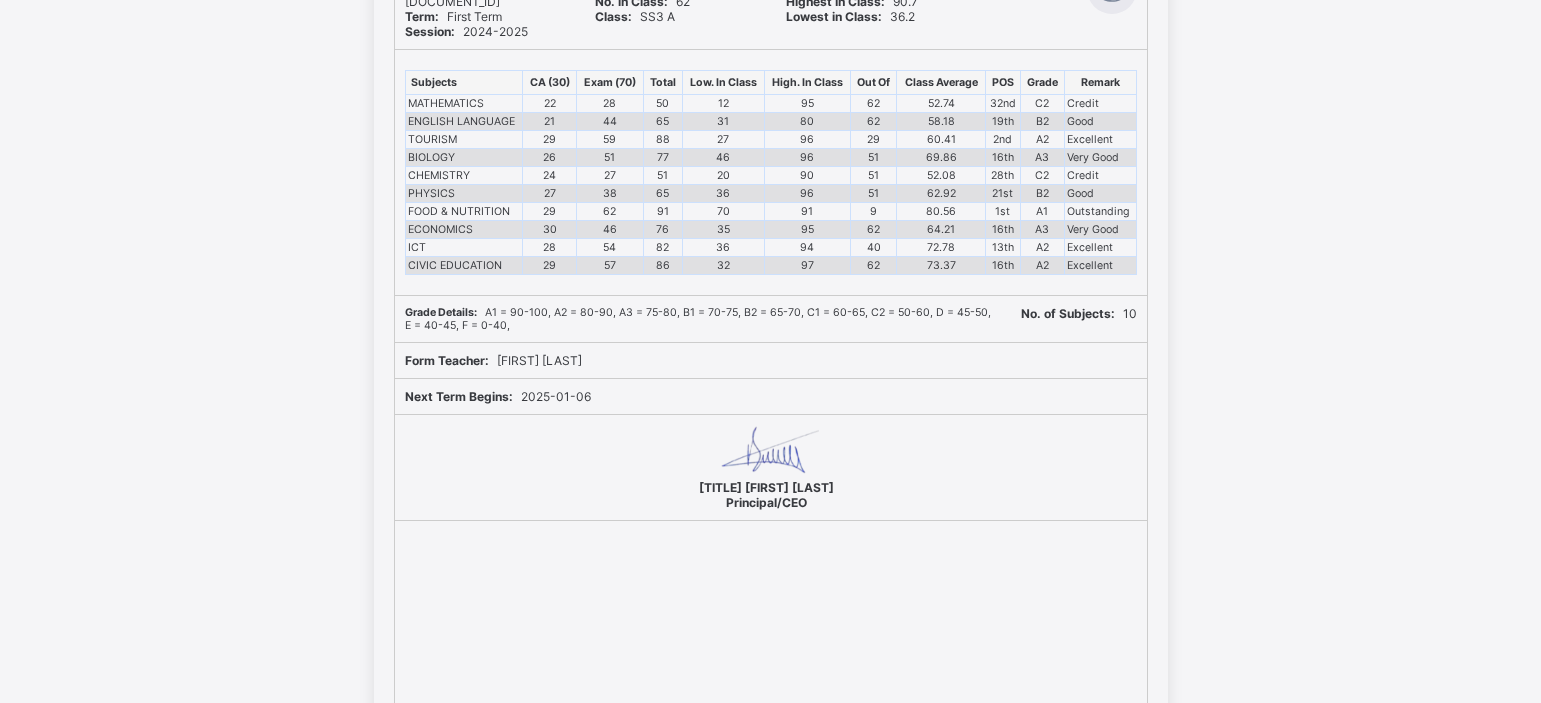 scroll, scrollTop: 589, scrollLeft: 0, axis: vertical 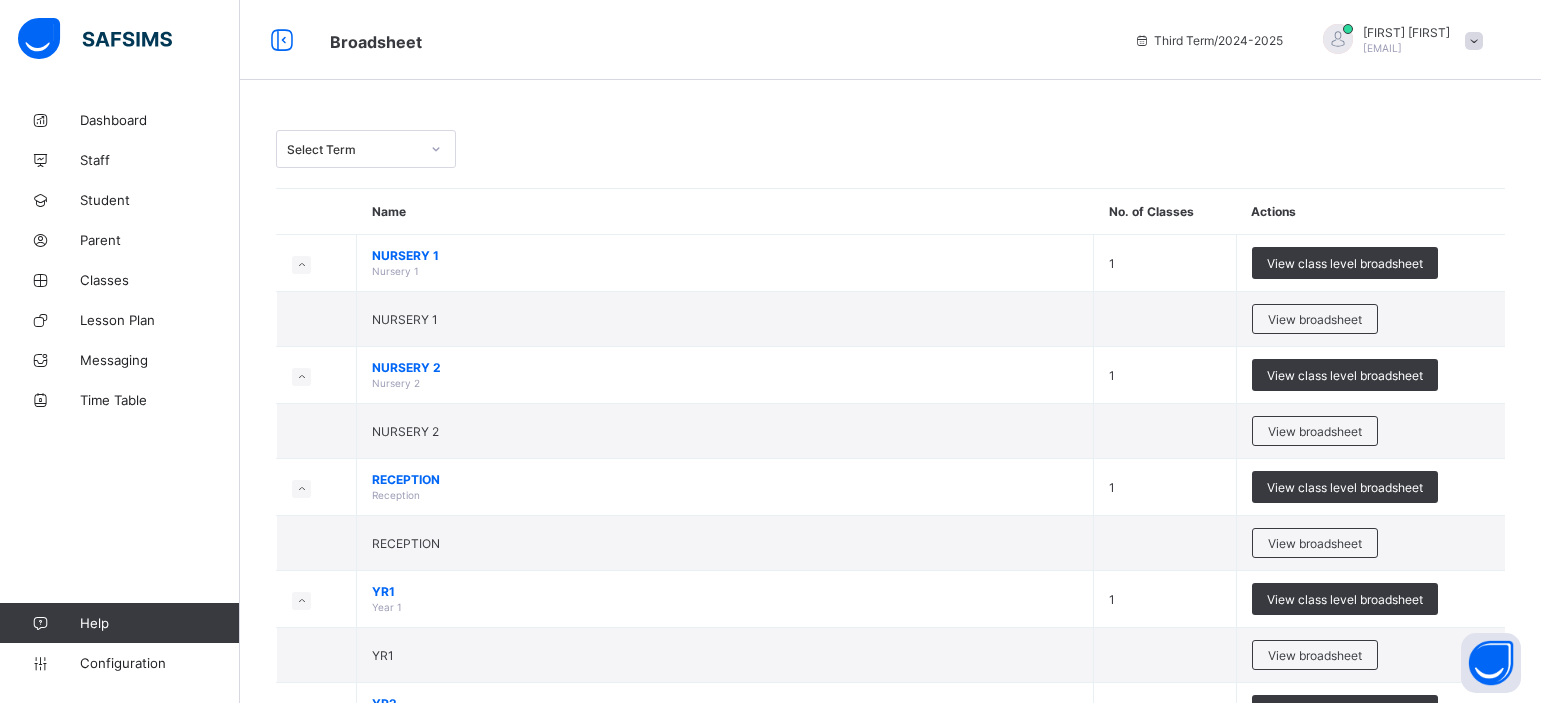 click 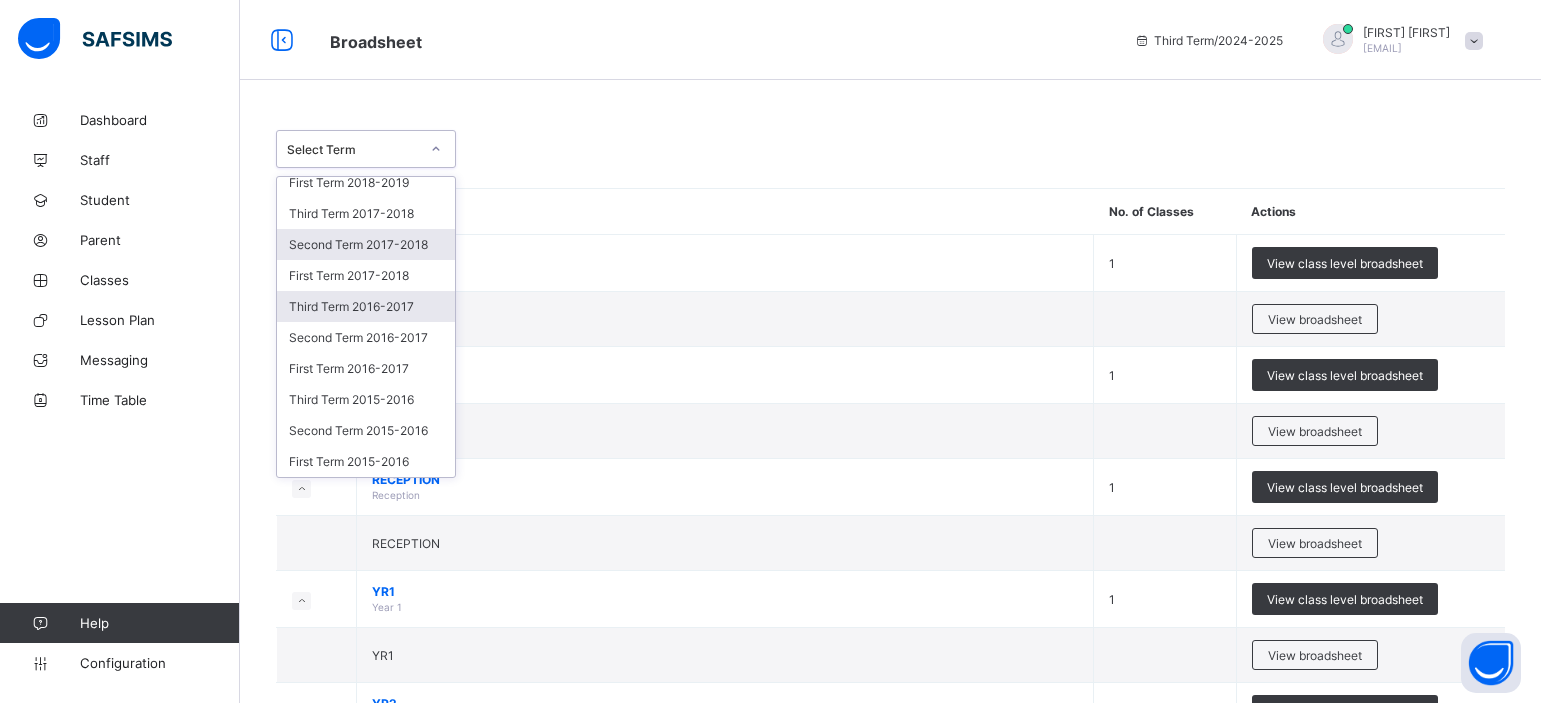 scroll, scrollTop: 735, scrollLeft: 0, axis: vertical 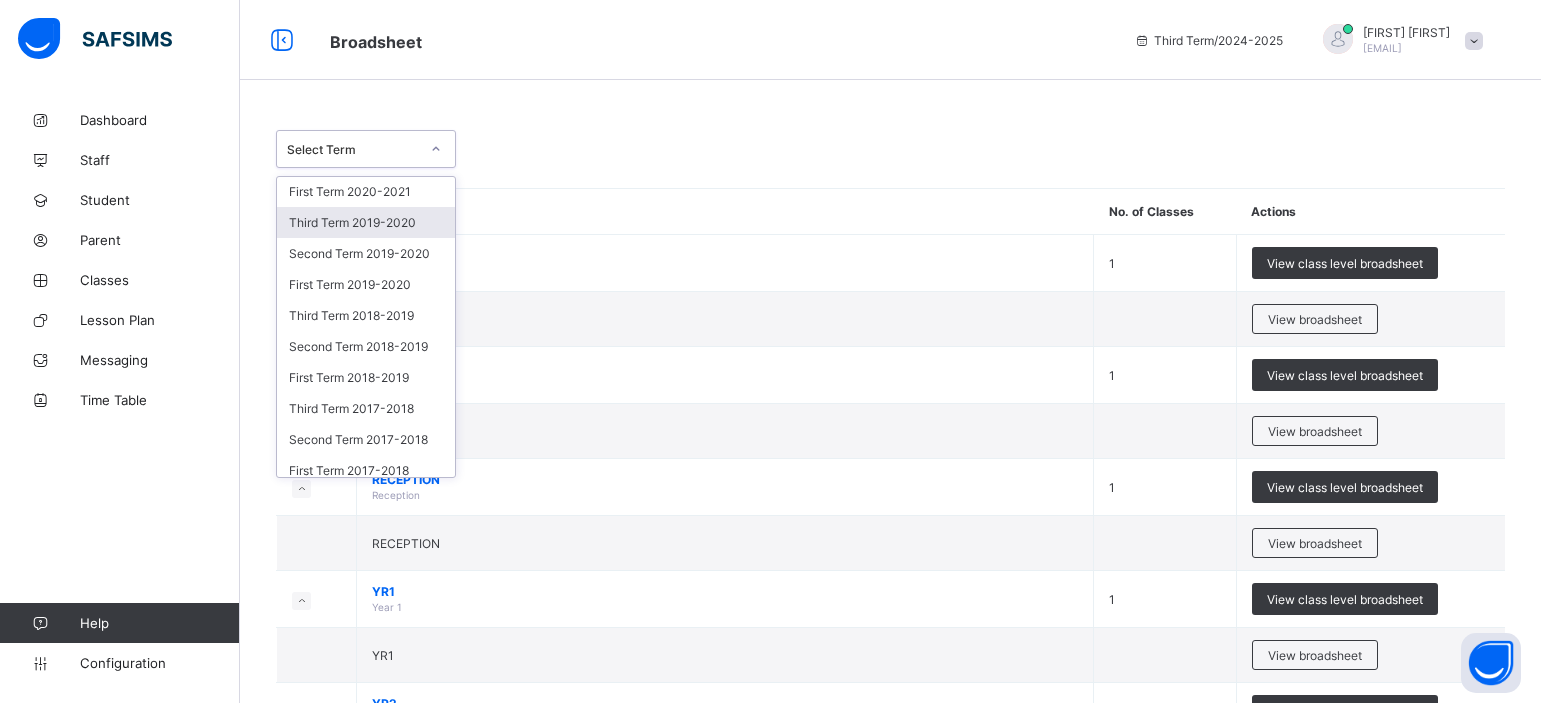 click on "Third Term 2019-2020" at bounding box center (366, 222) 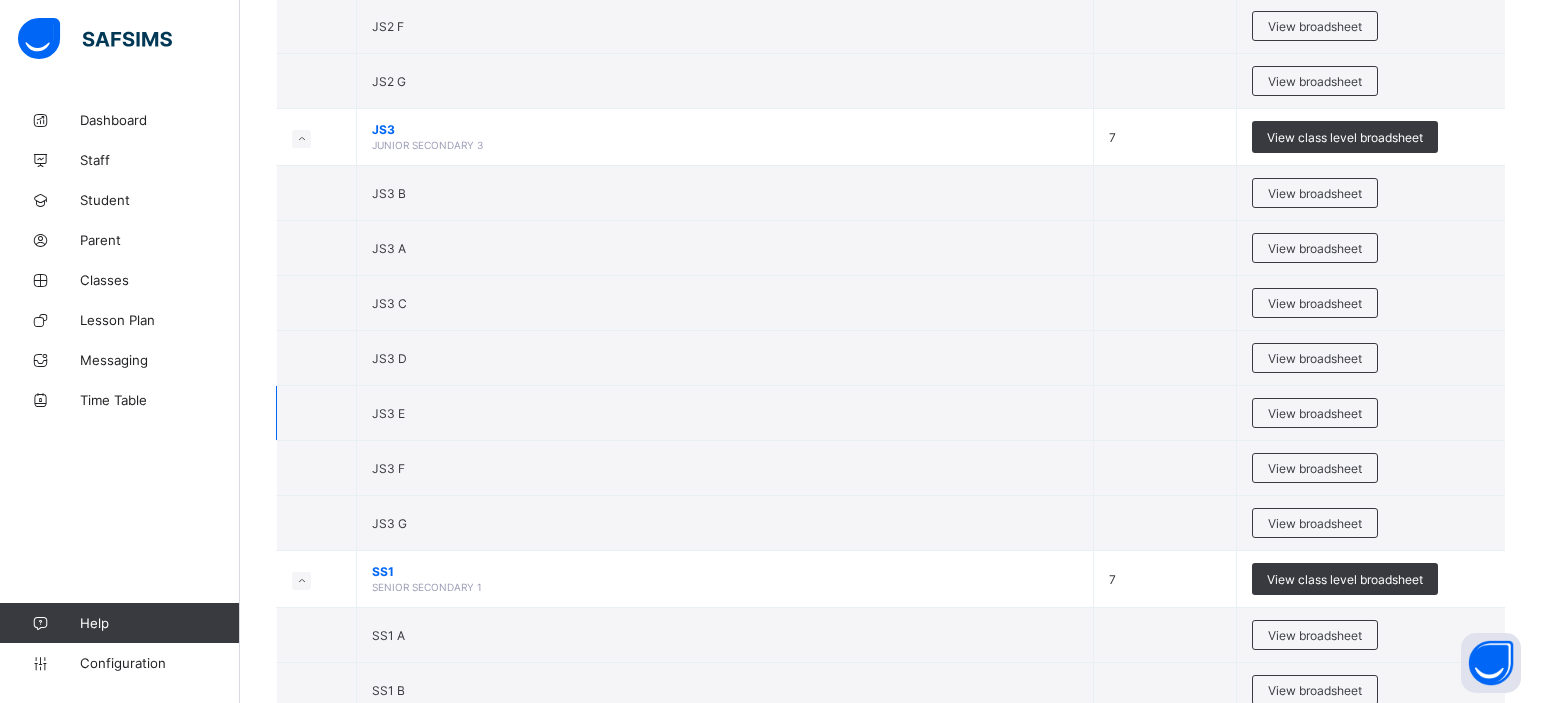 scroll, scrollTop: 1100, scrollLeft: 0, axis: vertical 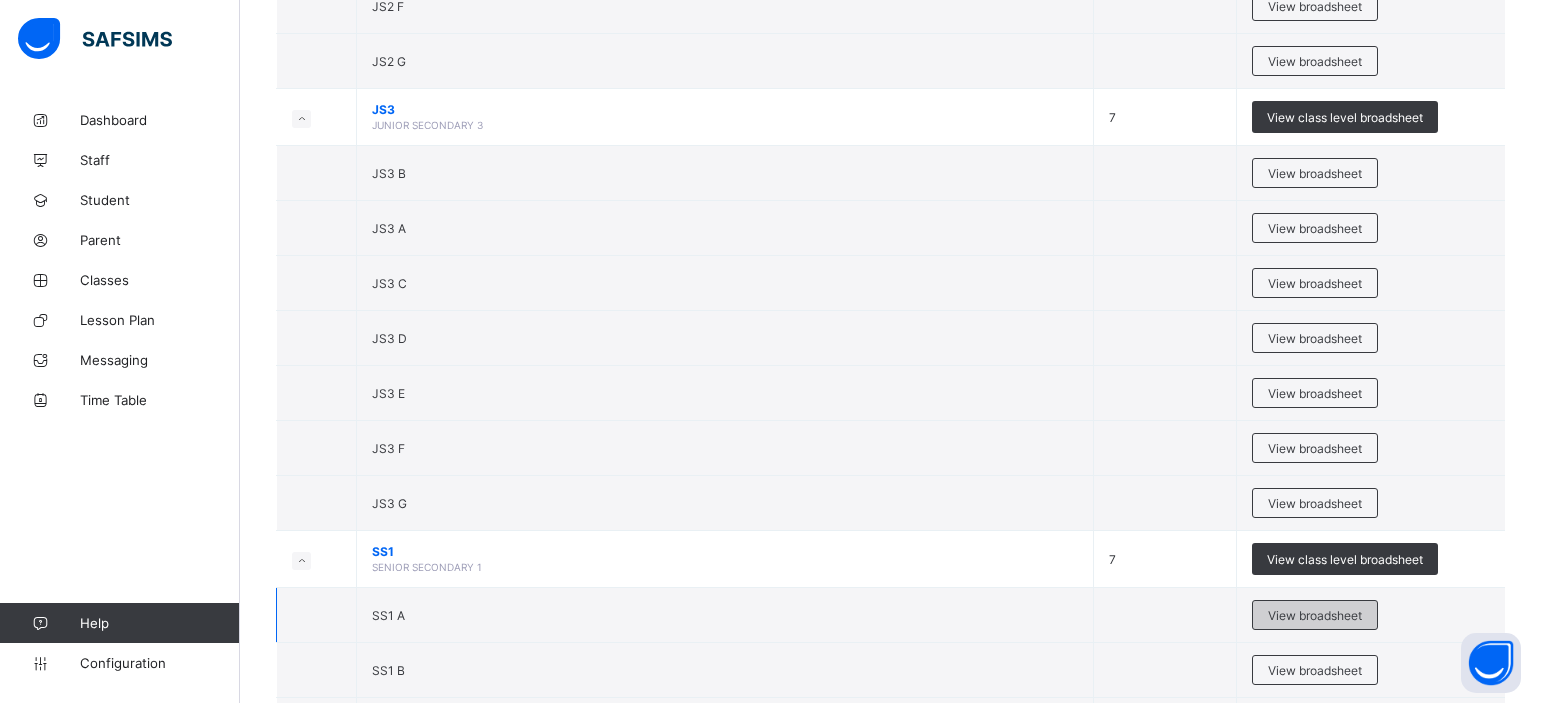 click on "View broadsheet" at bounding box center (1315, 615) 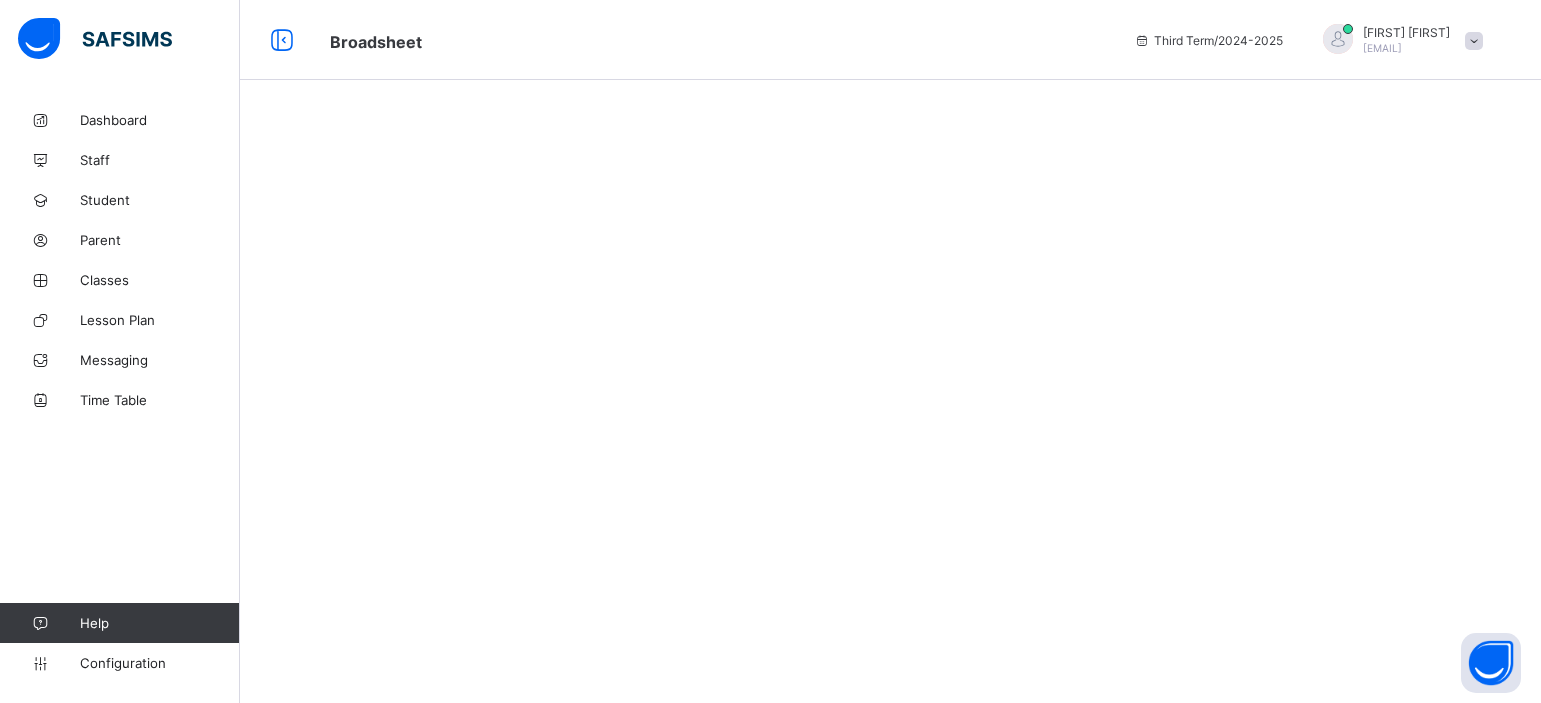 scroll, scrollTop: 0, scrollLeft: 0, axis: both 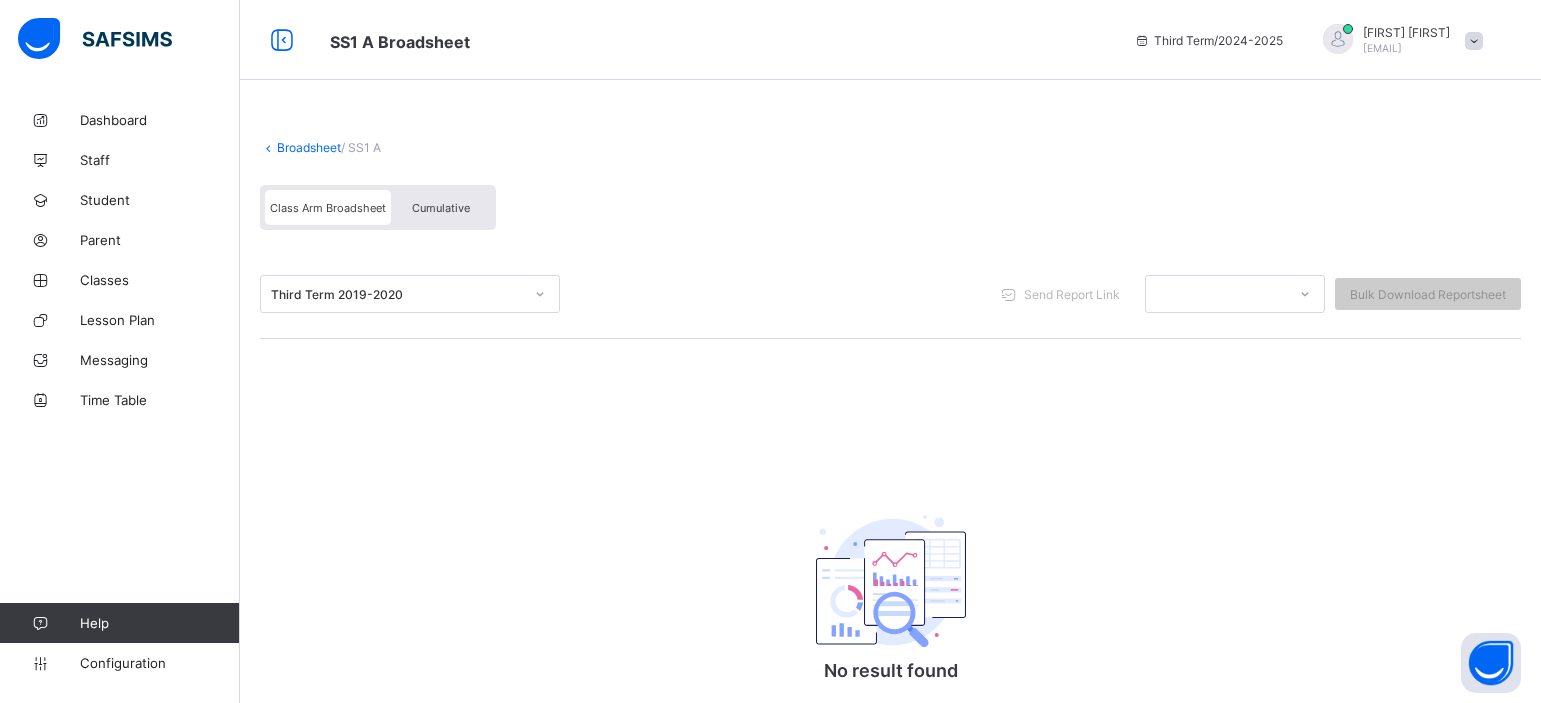 click 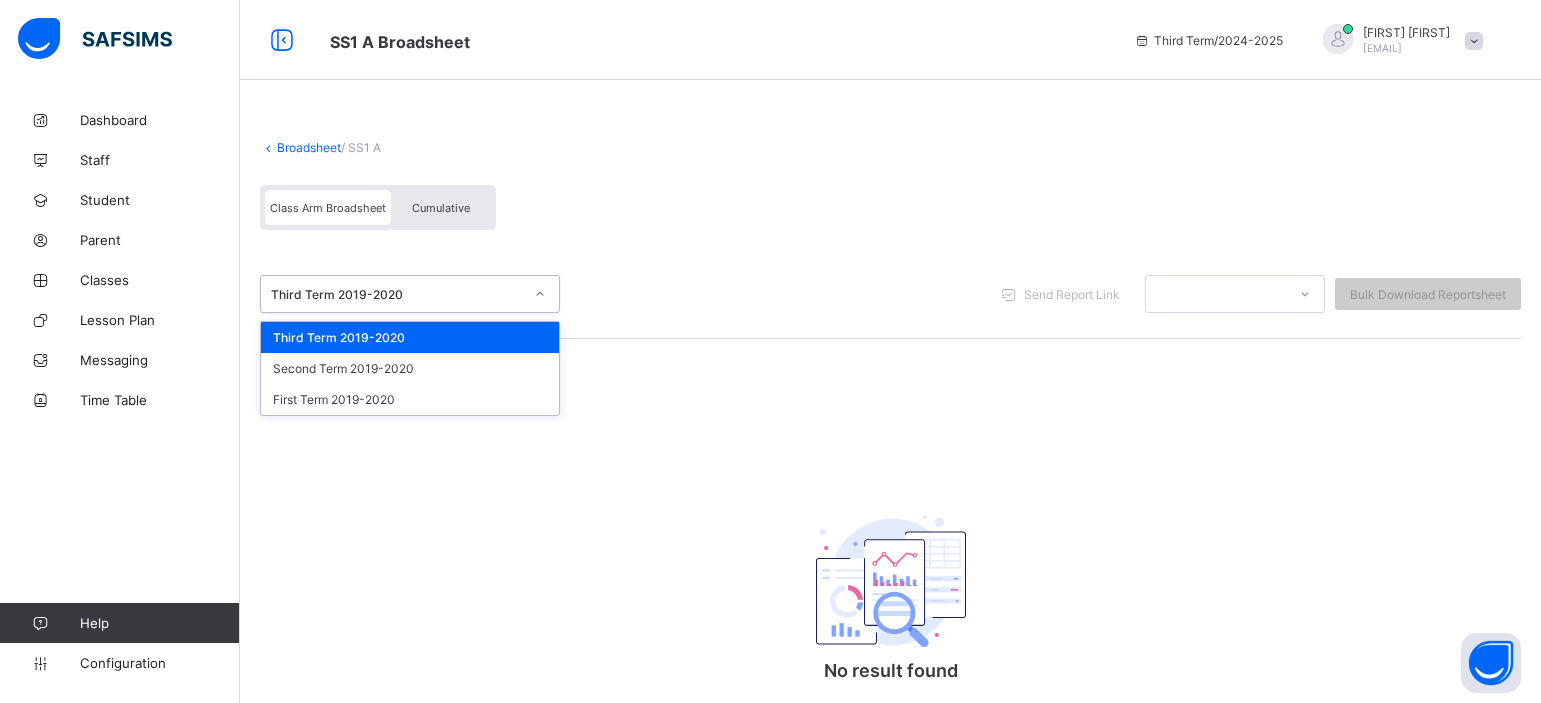 click on "Third Term 2019-2020" at bounding box center [410, 337] 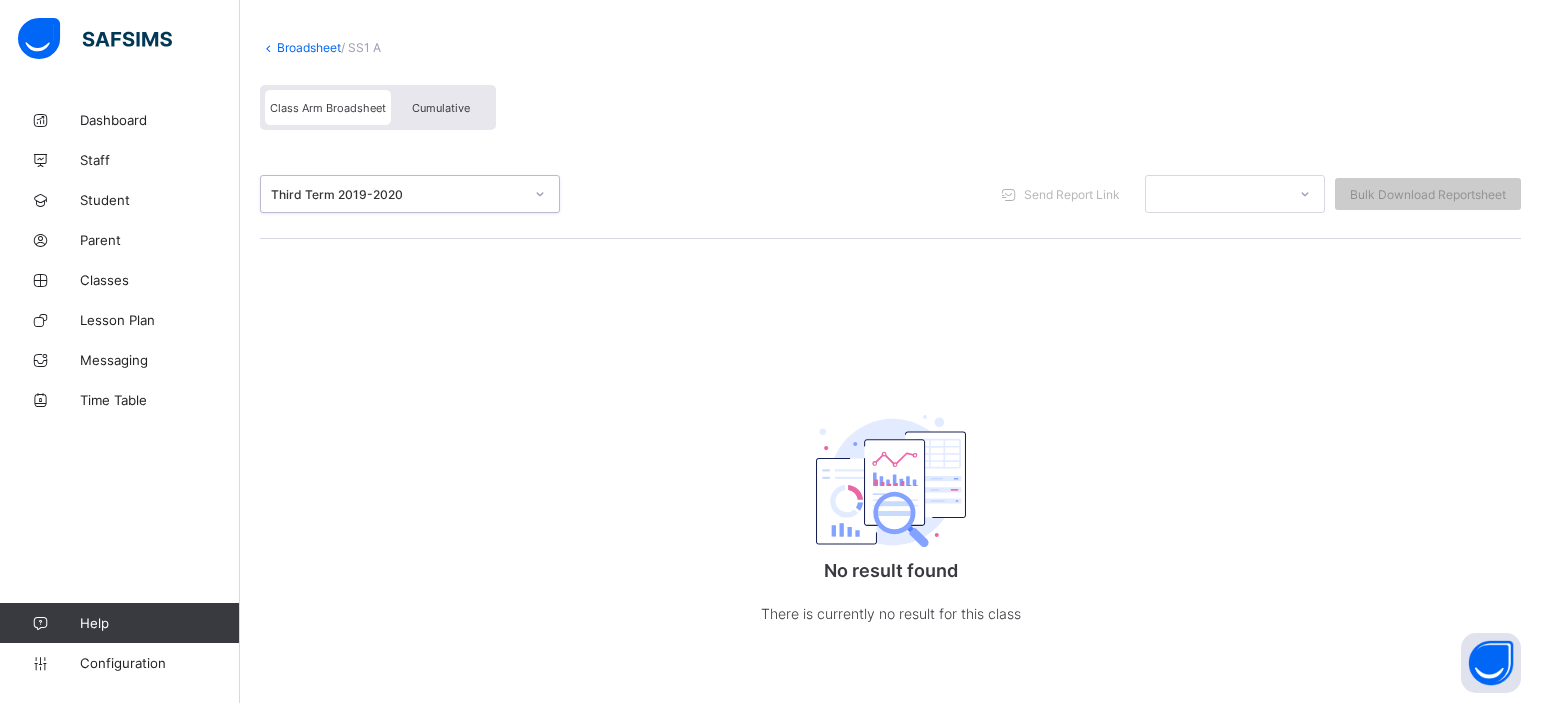 scroll, scrollTop: 104, scrollLeft: 0, axis: vertical 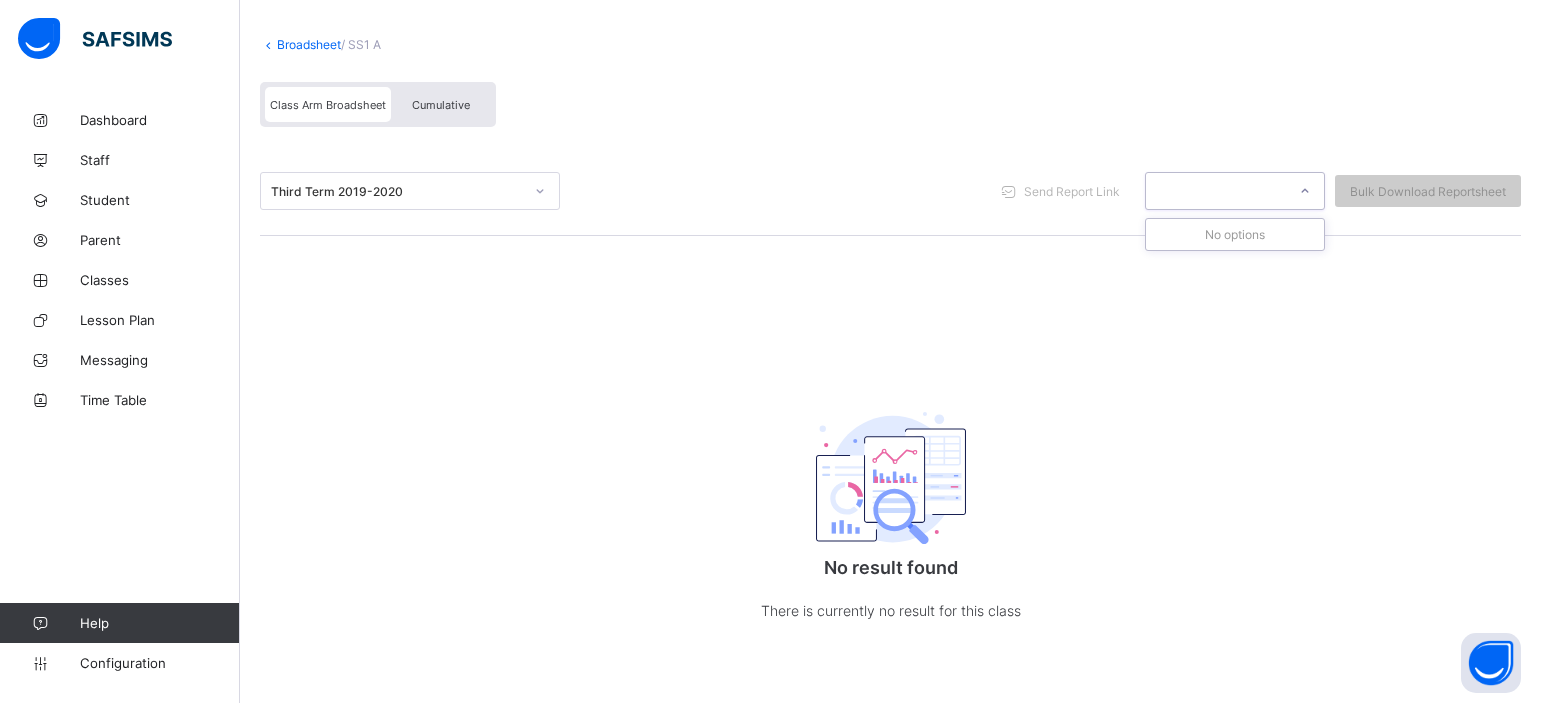 click 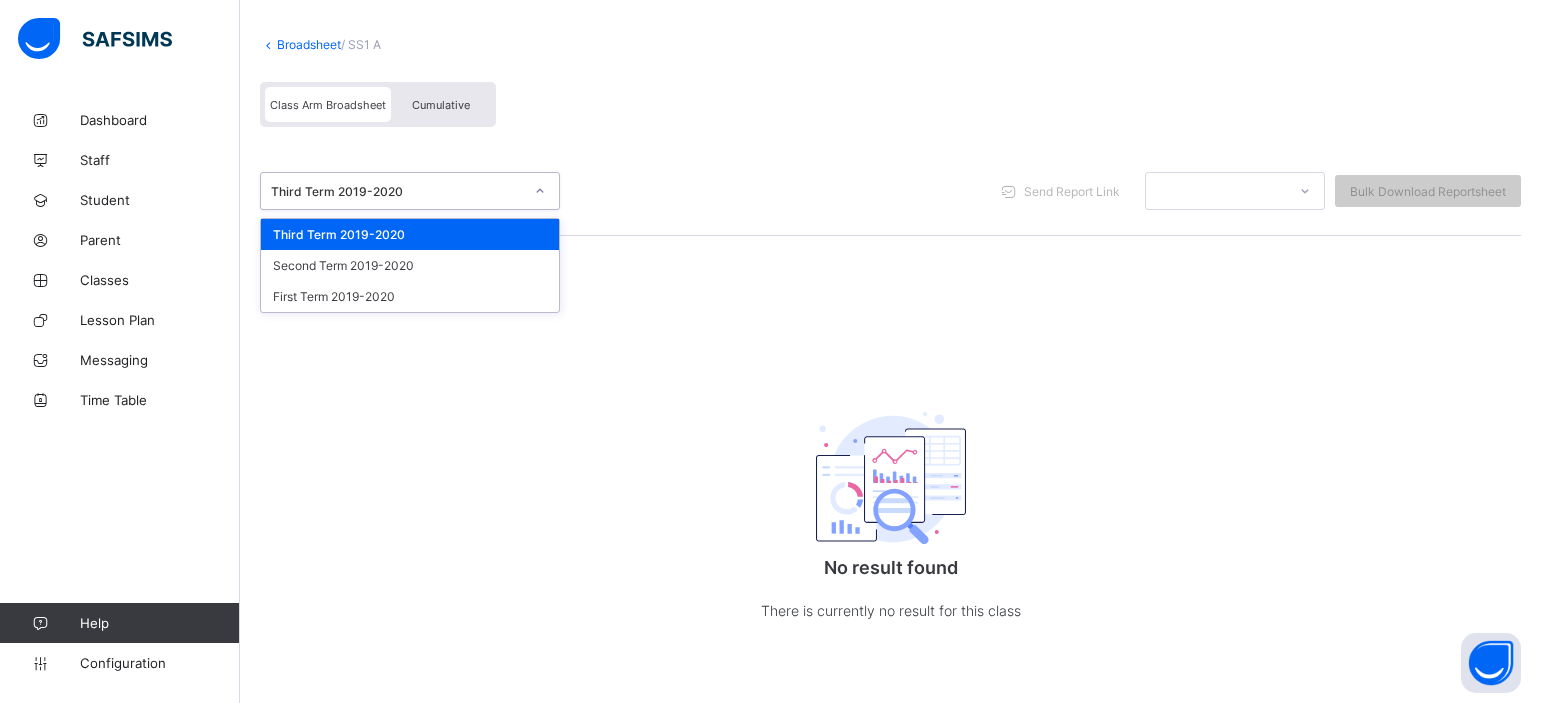 click at bounding box center [540, 191] 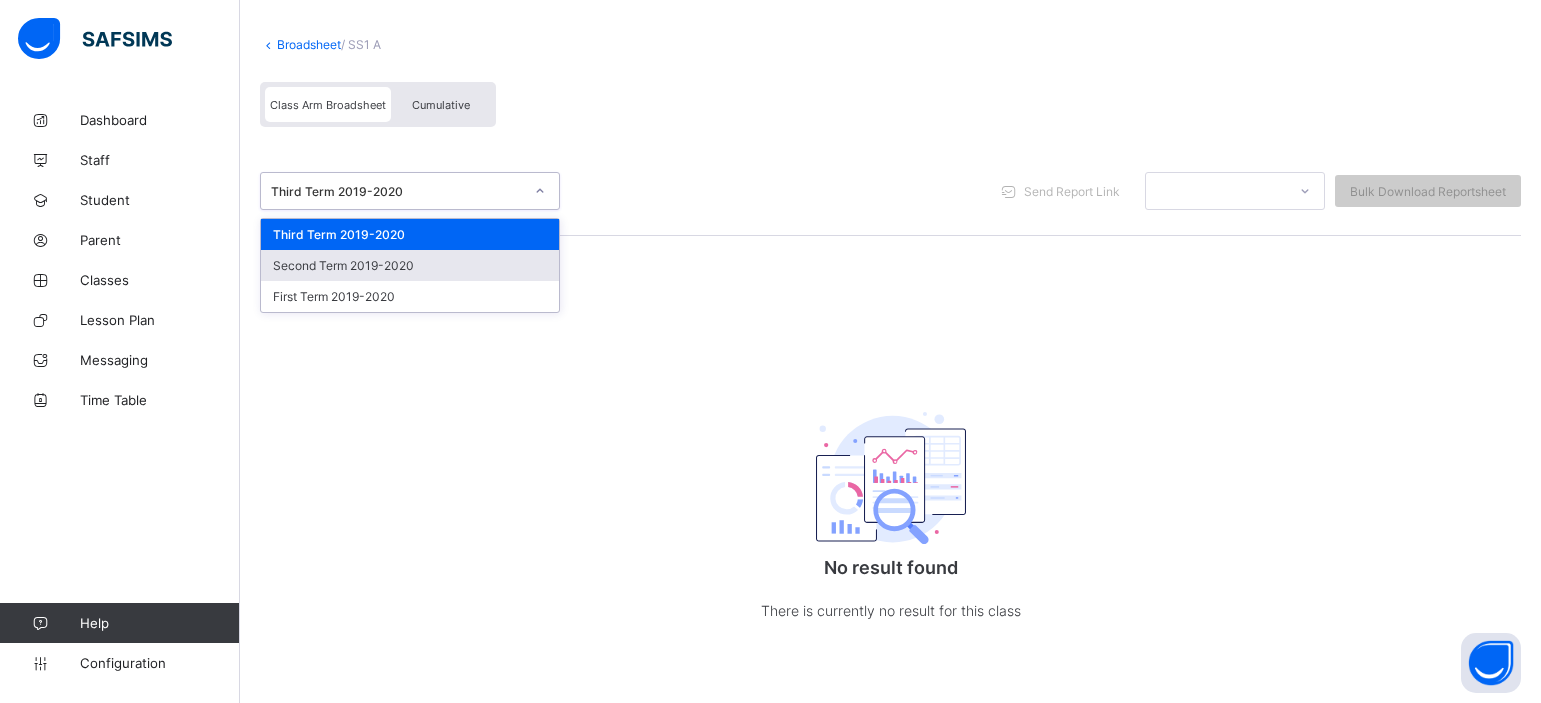 click on "Second Term 2019-2020" at bounding box center (410, 265) 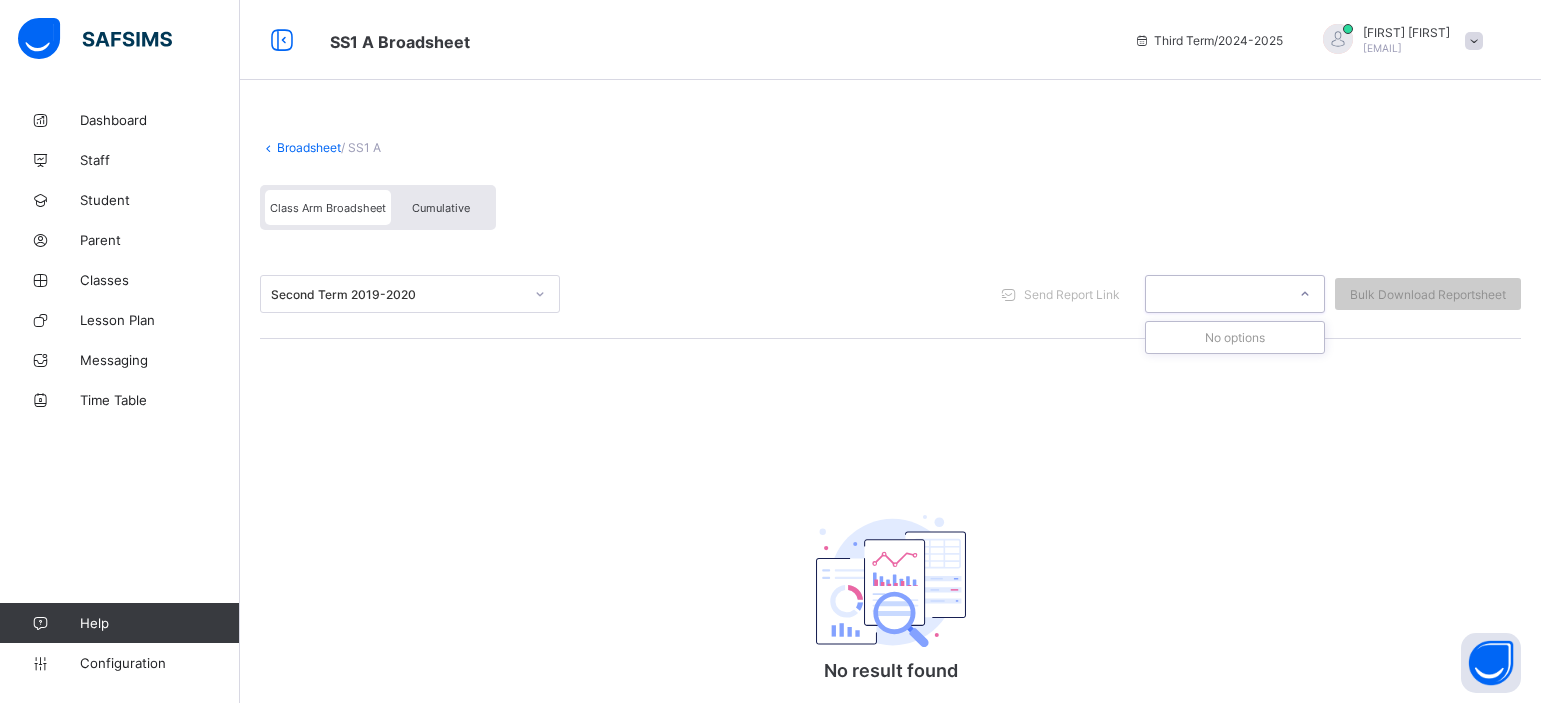 click at bounding box center (1305, 294) 